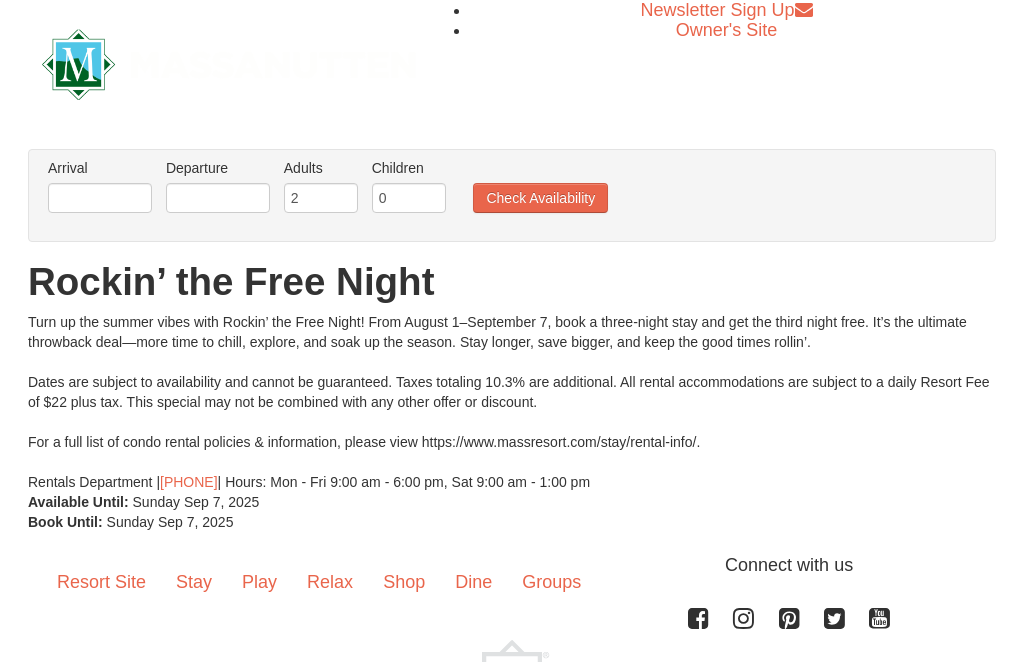 scroll, scrollTop: 0, scrollLeft: 0, axis: both 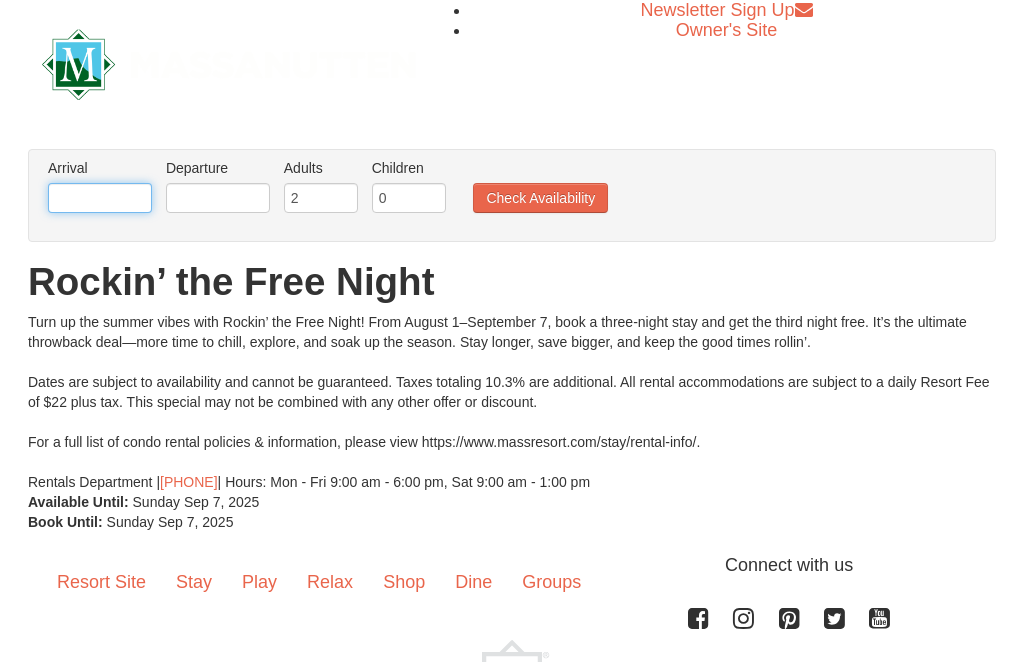 click at bounding box center [100, 198] 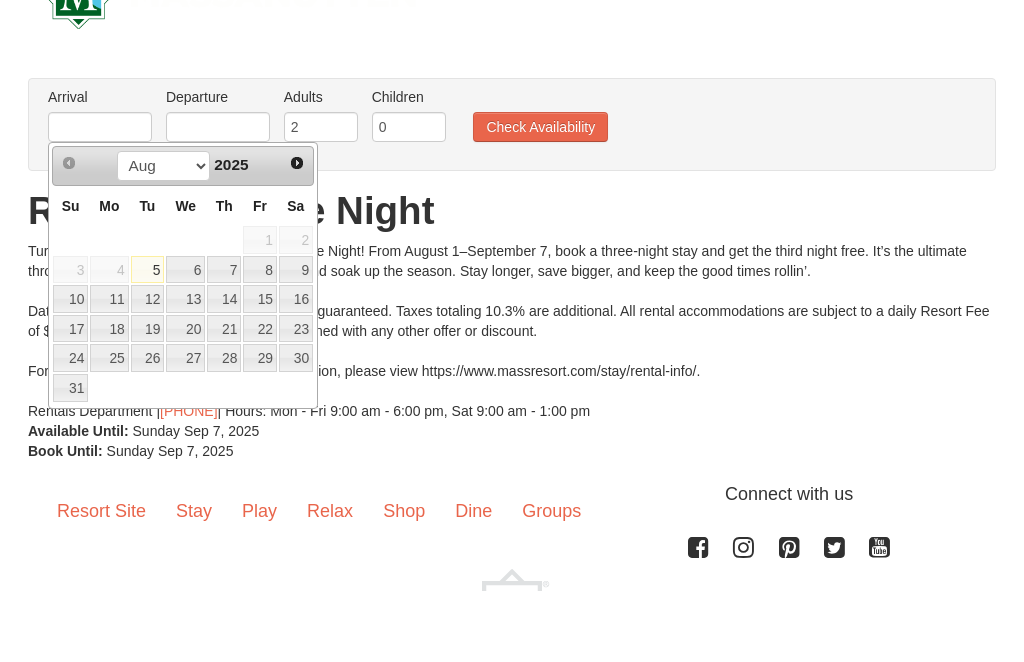 scroll, scrollTop: 71, scrollLeft: 0, axis: vertical 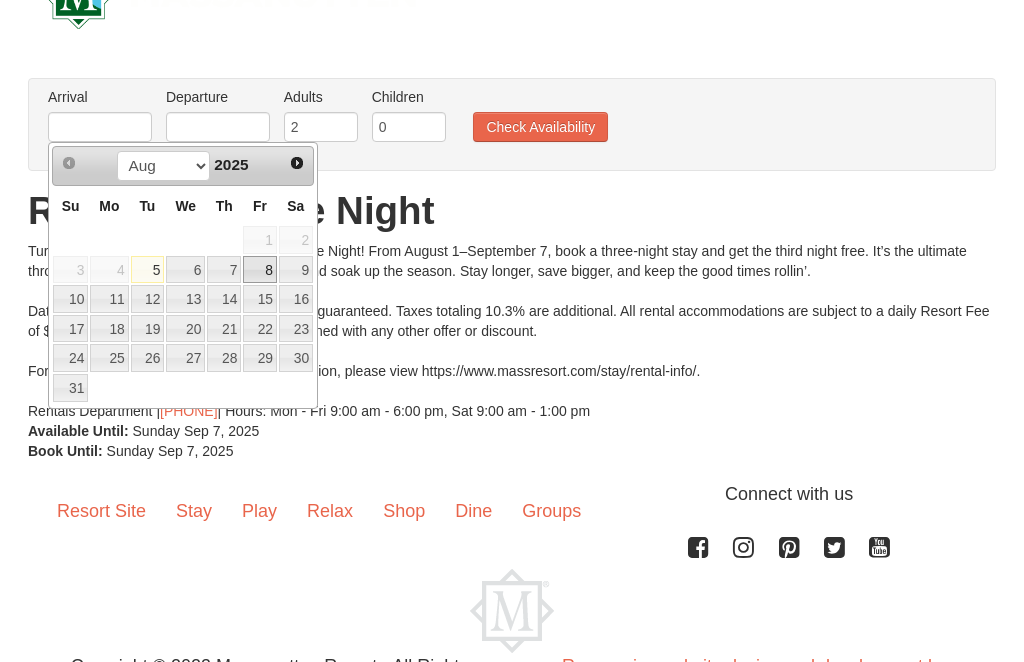 click on "8" at bounding box center (260, 270) 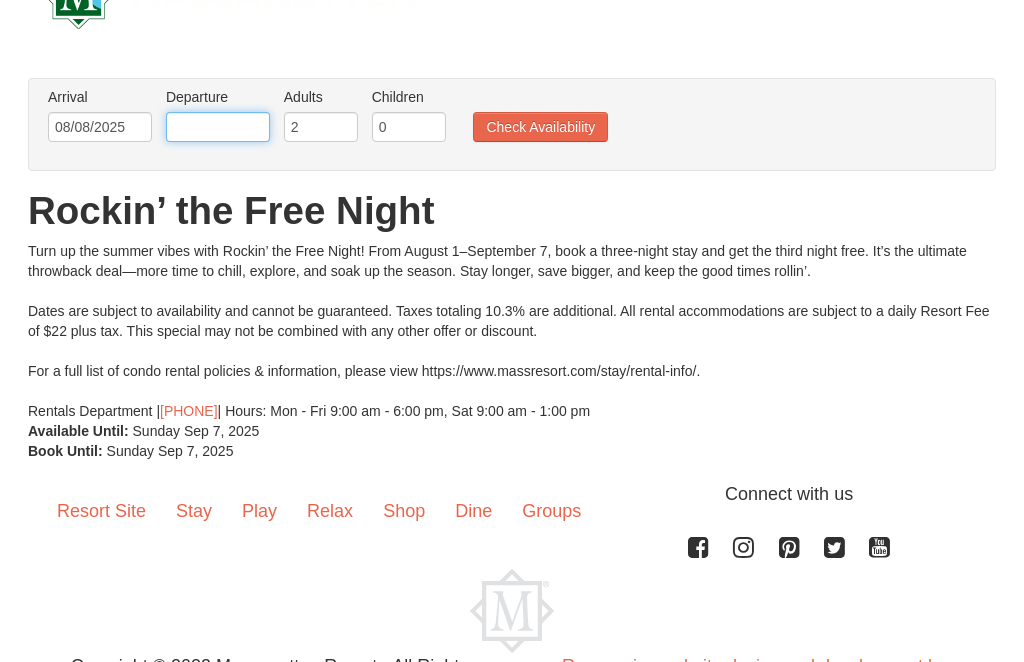 click at bounding box center [218, 127] 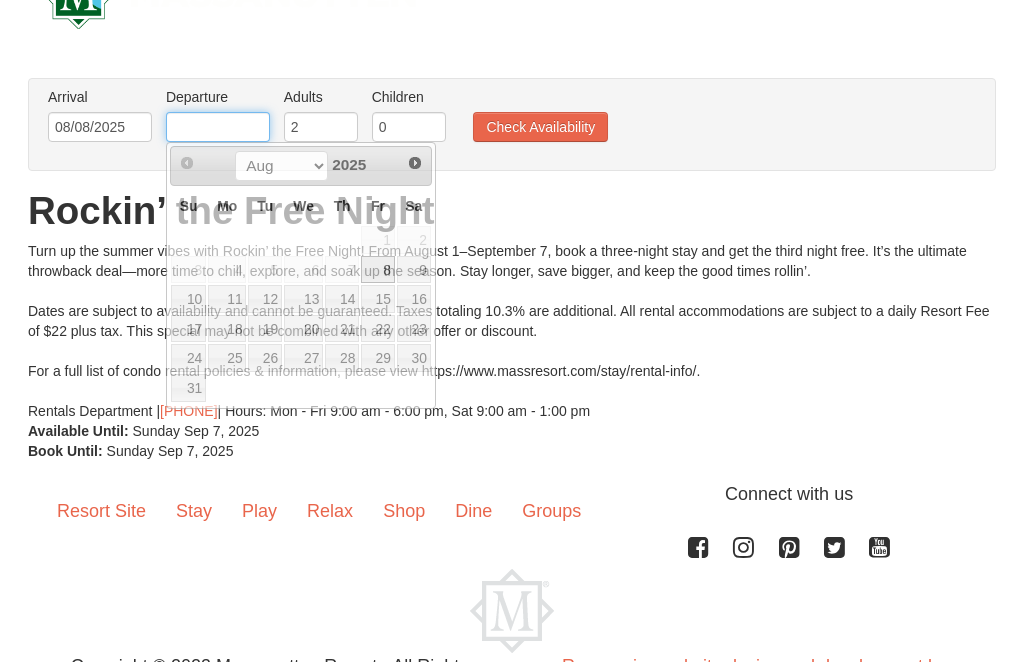 scroll, scrollTop: 70, scrollLeft: 0, axis: vertical 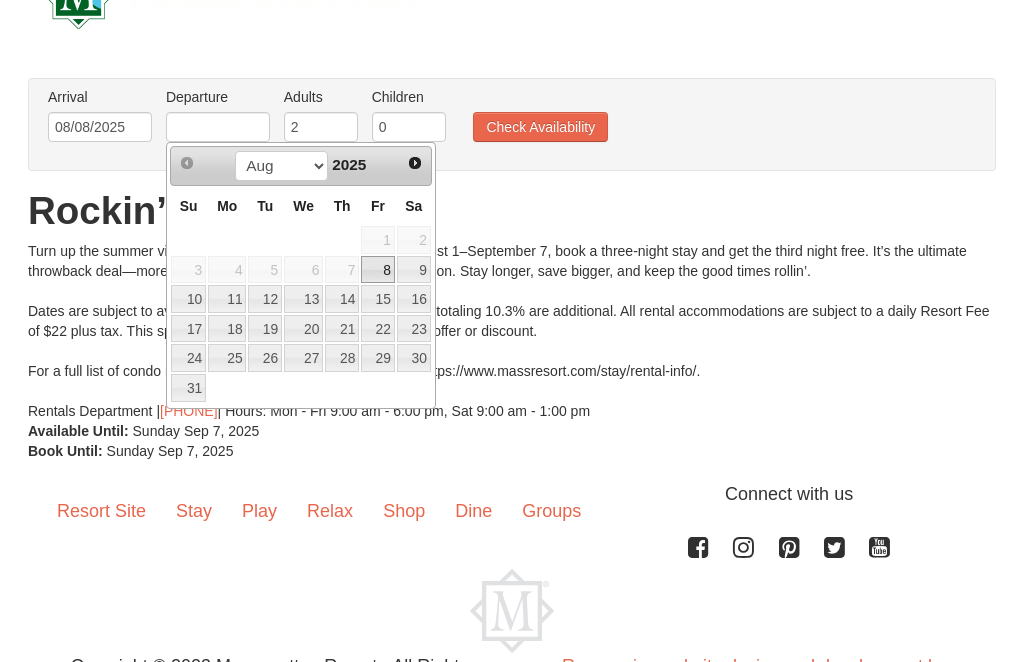 click on "Arrival Please format dates MM/DD/YYYY Please format dates MM/DD/YYYY
08/08/2025
Departure Please format dates MM/DD/YYYY Please format dates MM/DD/YYYY
Adults Please format dates MM/DD/YYYY
2
Children Please format dates MM/DD/YYYY
0
Check Availability" at bounding box center [501, 120] 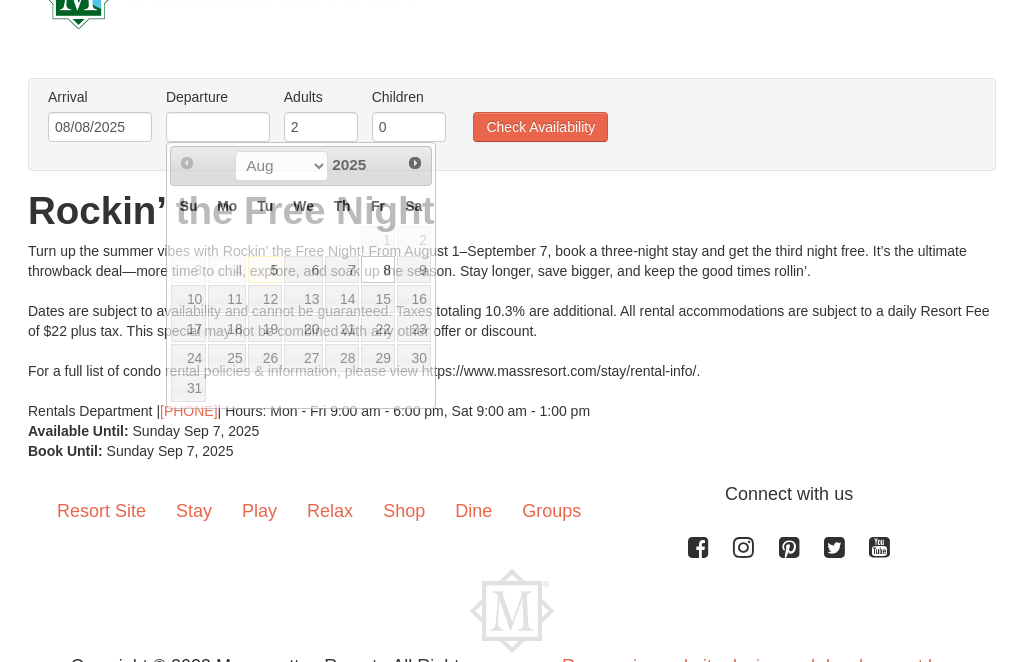 scroll, scrollTop: 71, scrollLeft: 0, axis: vertical 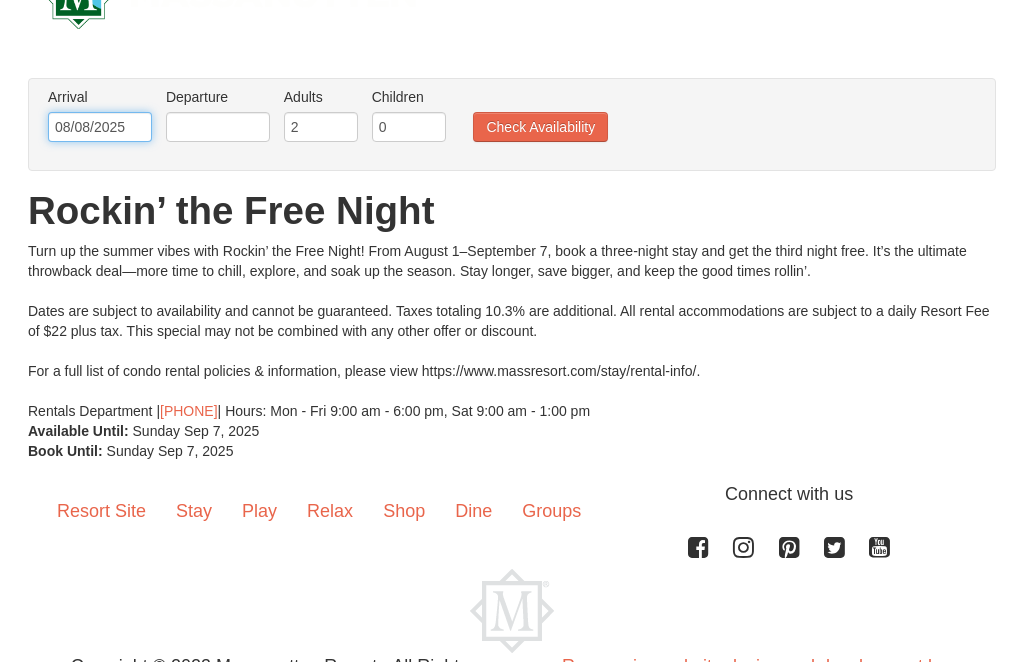 click on "08/08/2025" at bounding box center [100, 127] 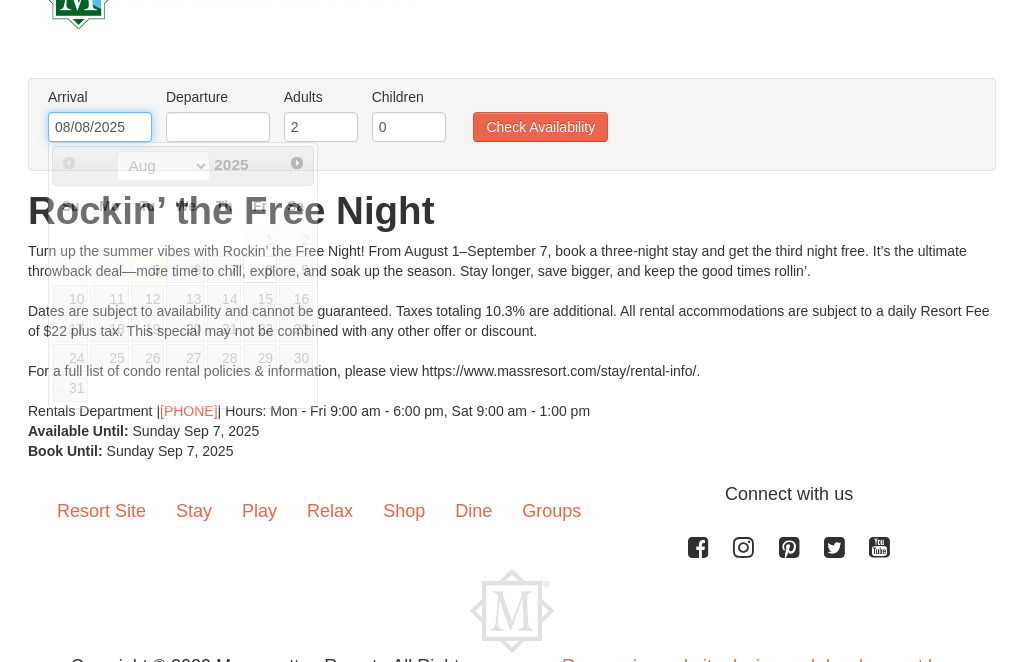 scroll, scrollTop: 70, scrollLeft: 0, axis: vertical 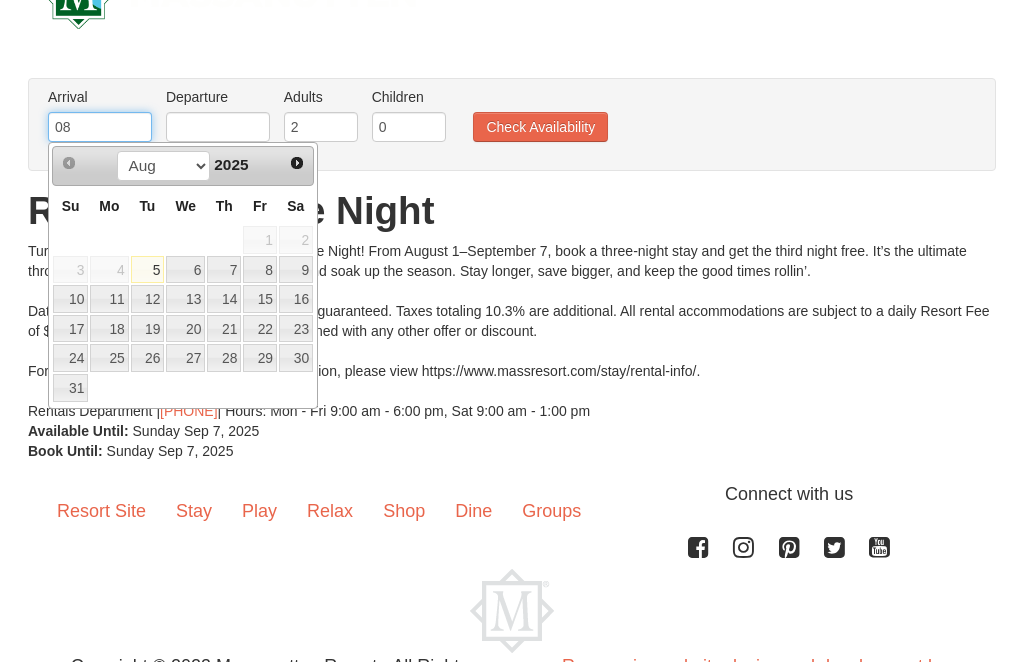 type on "0" 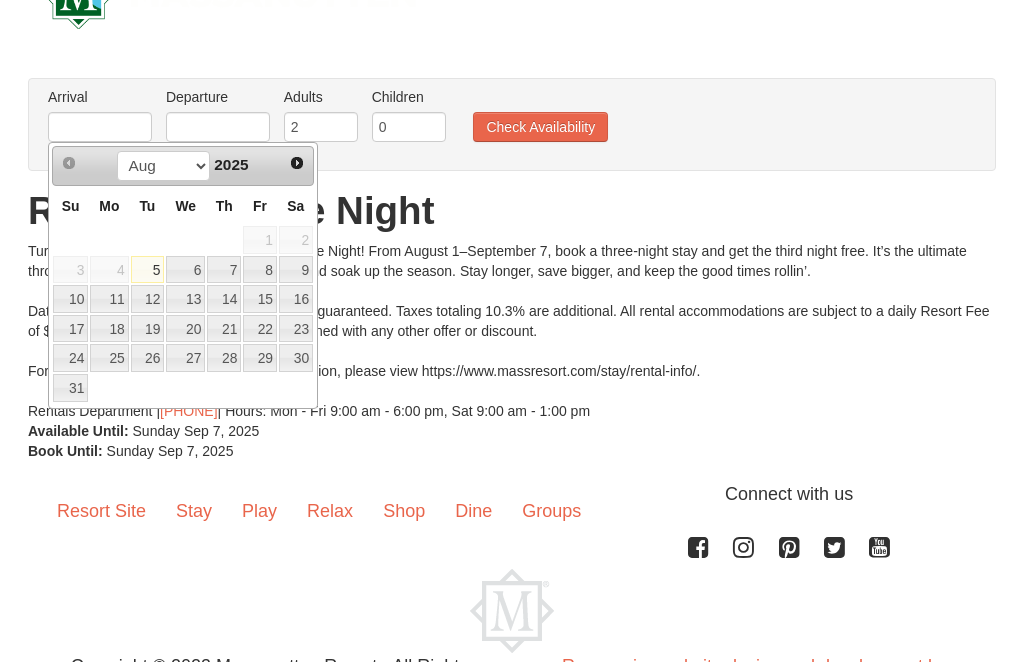 scroll, scrollTop: 71, scrollLeft: 0, axis: vertical 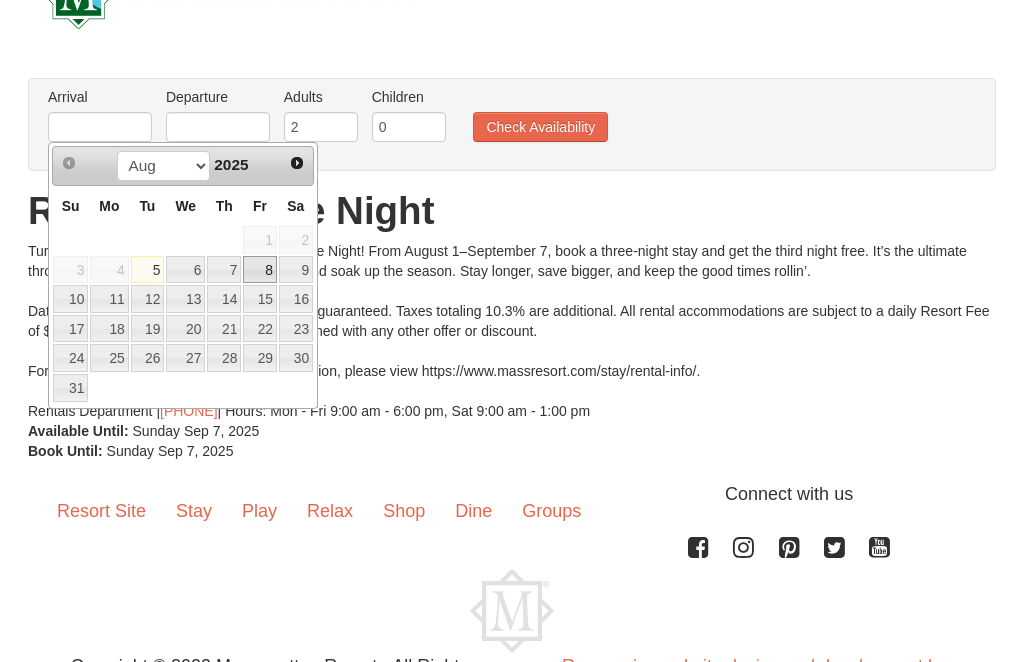 click on "8" at bounding box center [260, 270] 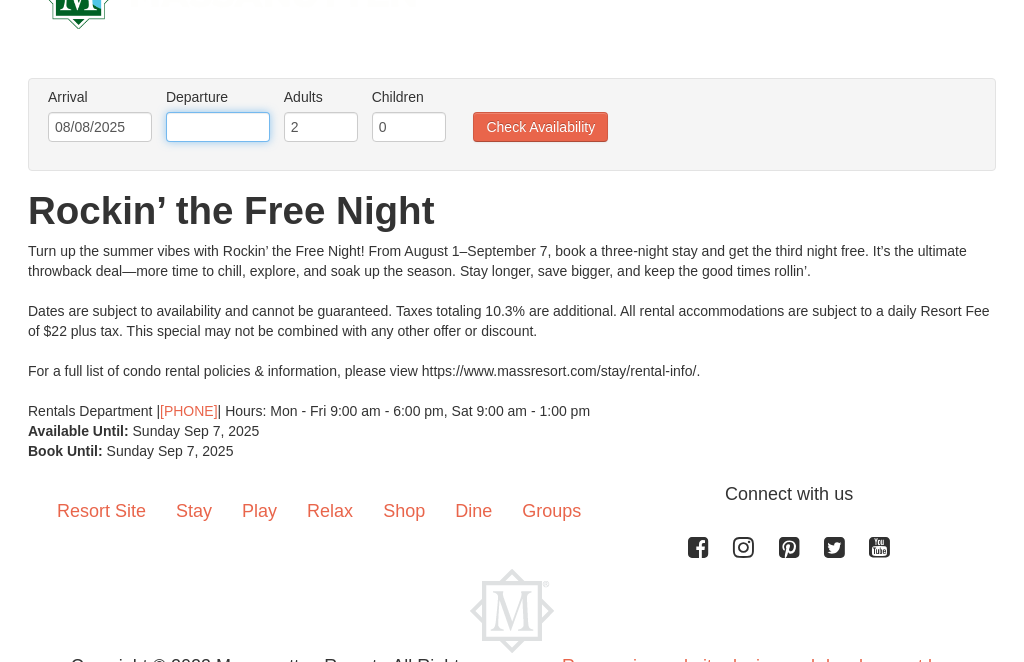 click at bounding box center (218, 127) 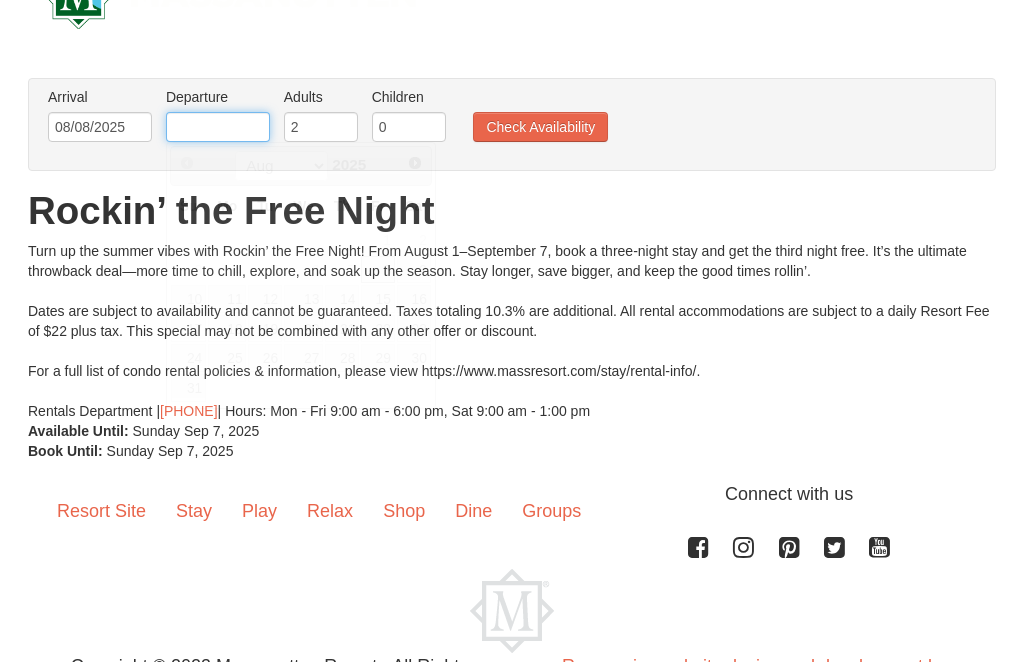 scroll, scrollTop: 70, scrollLeft: 0, axis: vertical 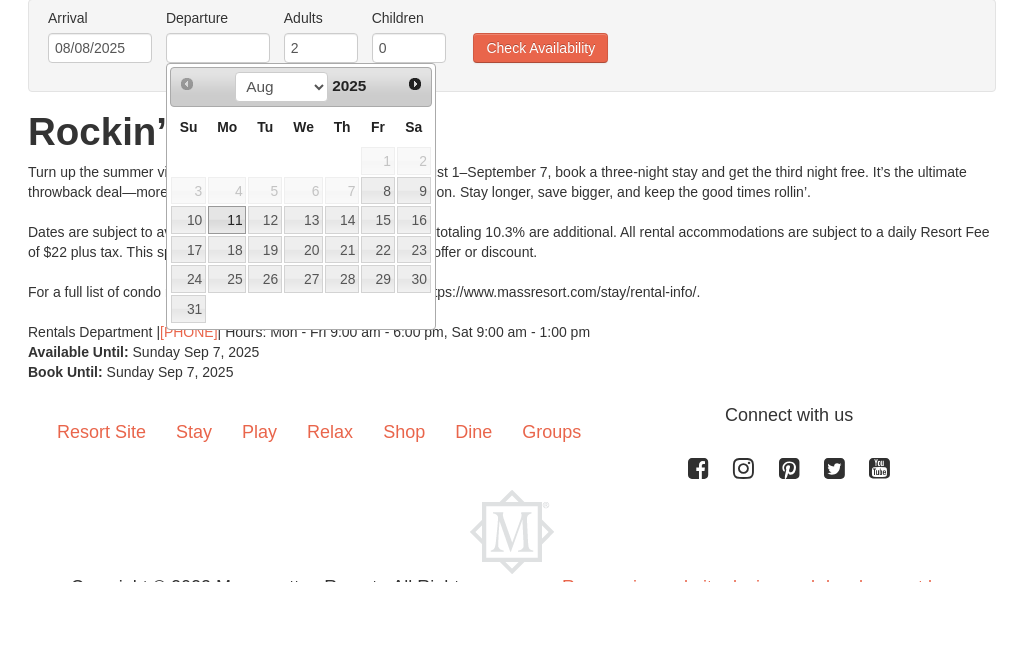 click on "11" at bounding box center (227, 300) 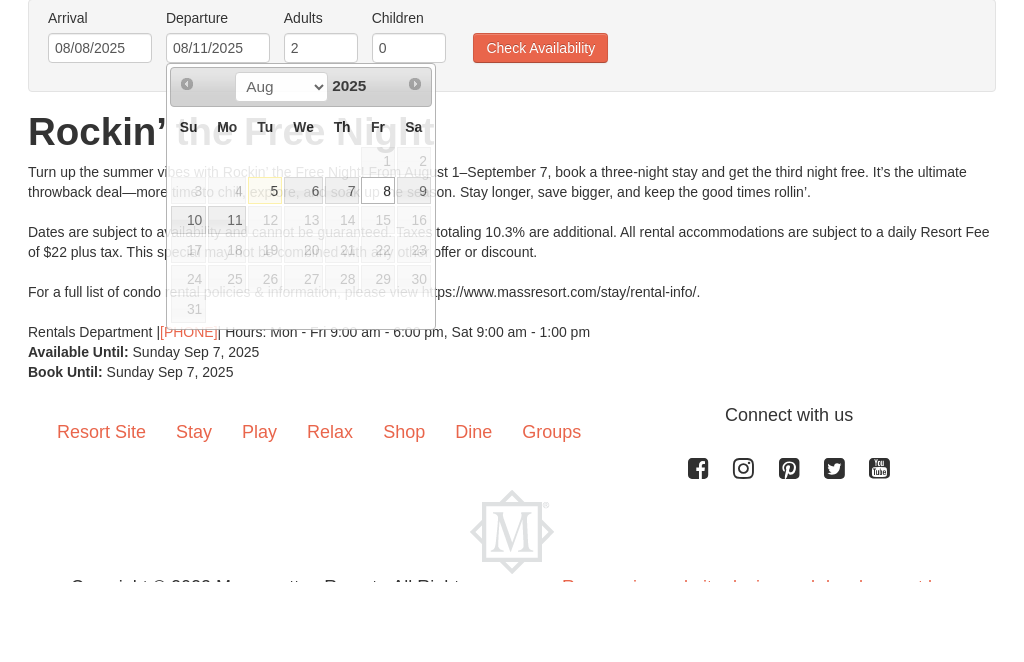 scroll, scrollTop: 131, scrollLeft: 0, axis: vertical 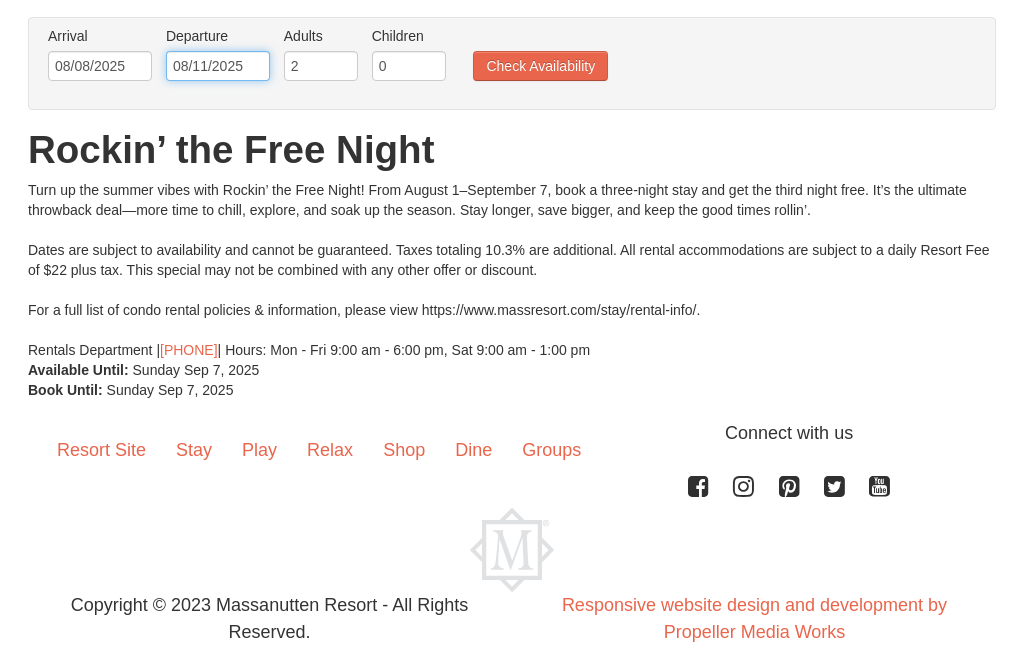 click on "08/11/2025" at bounding box center (218, 67) 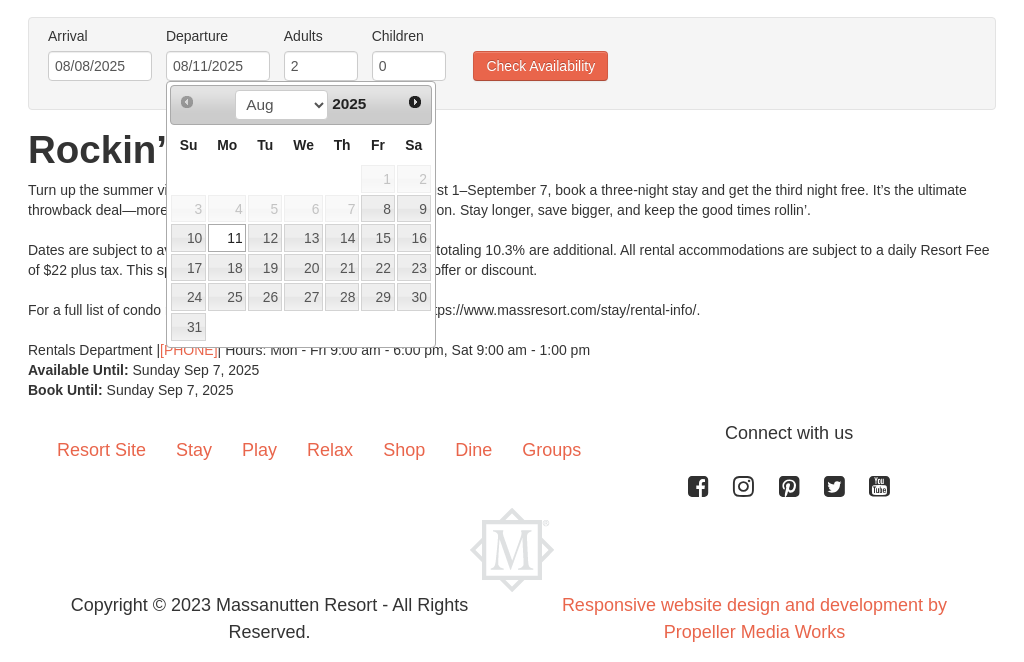 click on "From:
To:
Adults:
2
Children:
0
Change
Arrival Please format dates MM/DD/YYYY Please format dates MM/DD/YYYY
08/08/2025
Departure Please format dates MM/DD/YYYY Please format dates MM/DD/YYYY
08/11/2025
Adults Please format dates MM/DD/YYYY
2
Children 0" at bounding box center (512, 209) 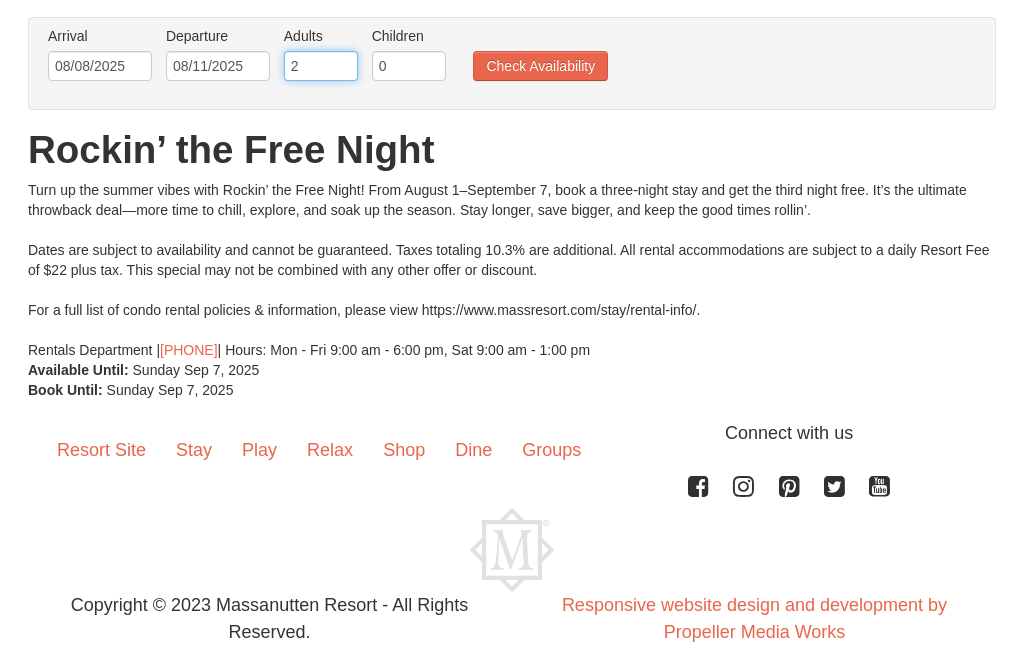 click on "2" at bounding box center (321, 67) 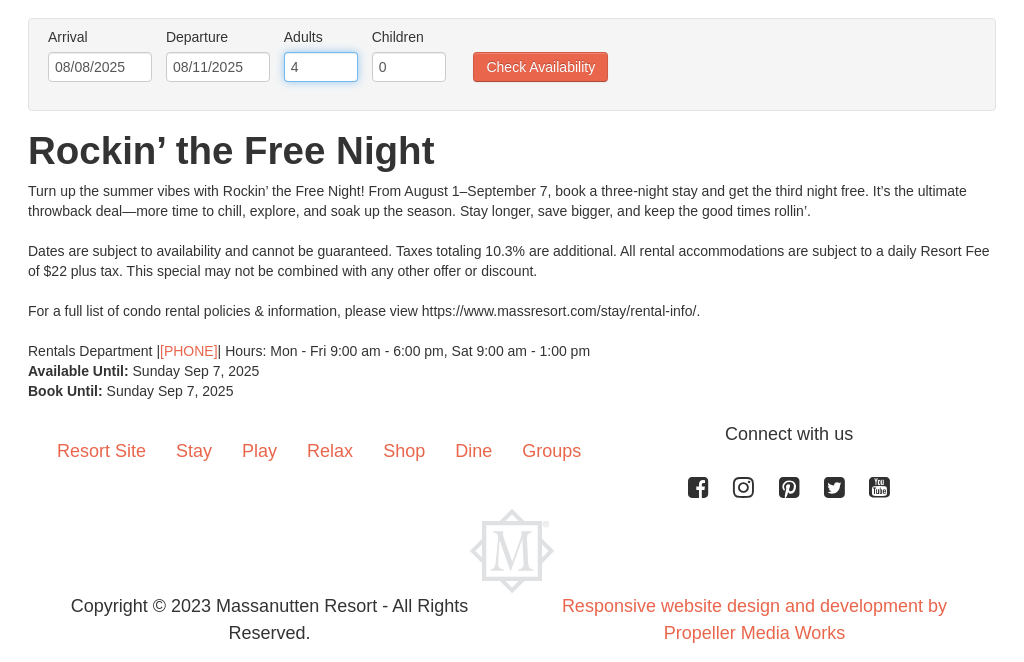 type on "4" 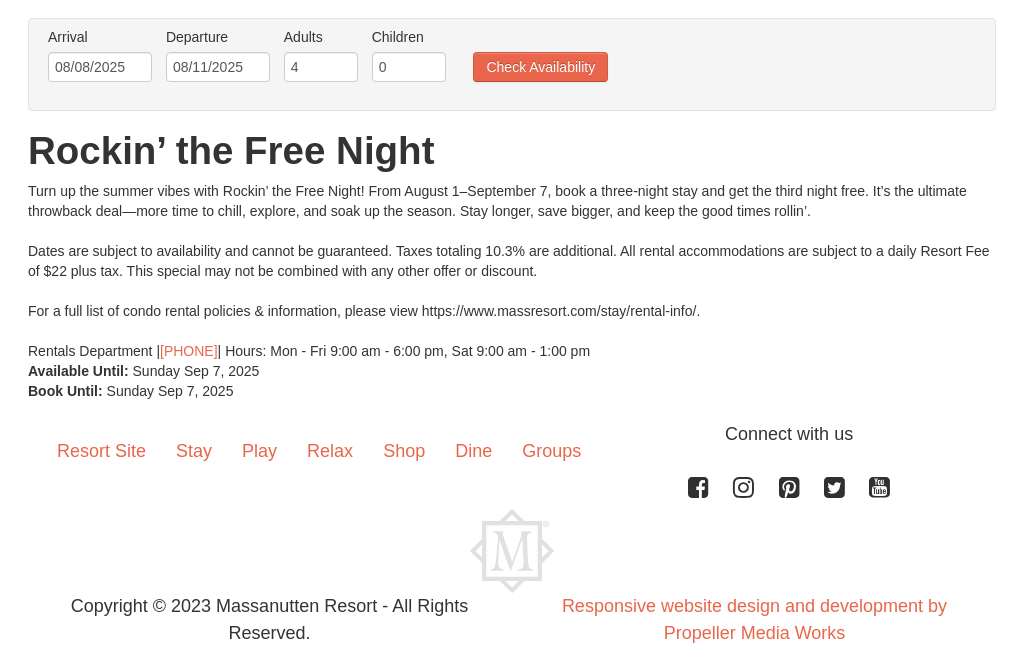 click on "Check Availability" at bounding box center [540, 67] 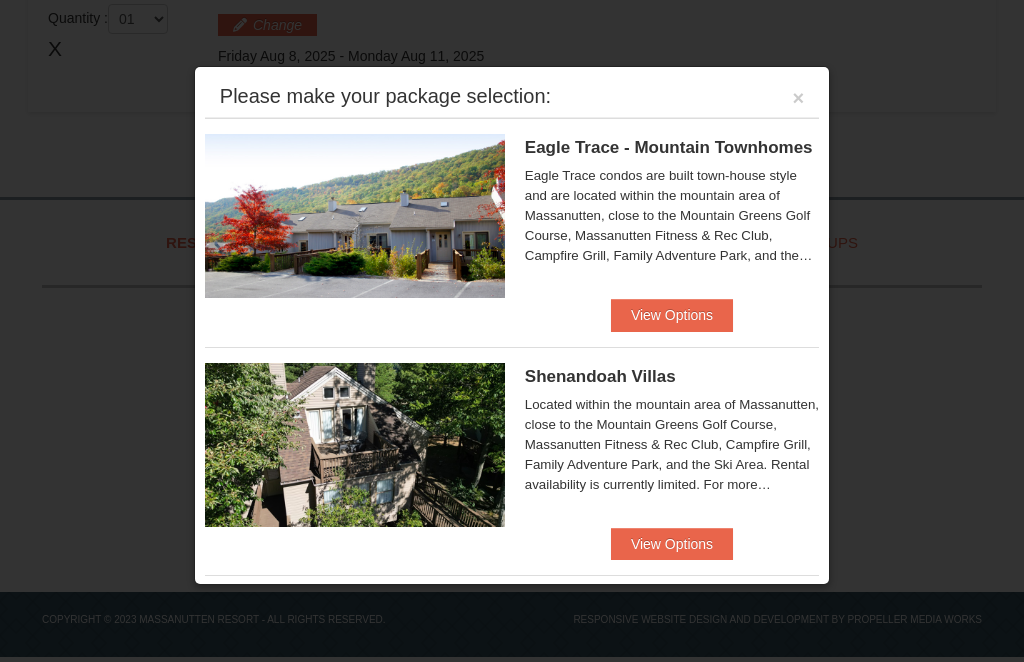 scroll, scrollTop: 612, scrollLeft: 0, axis: vertical 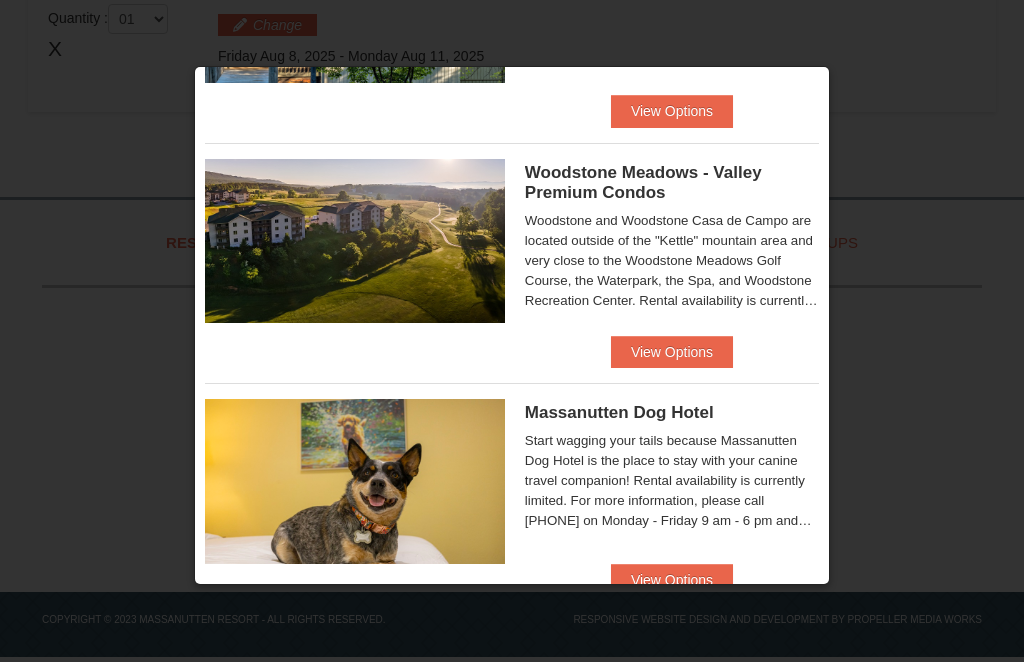 click on "View Options" at bounding box center (672, 352) 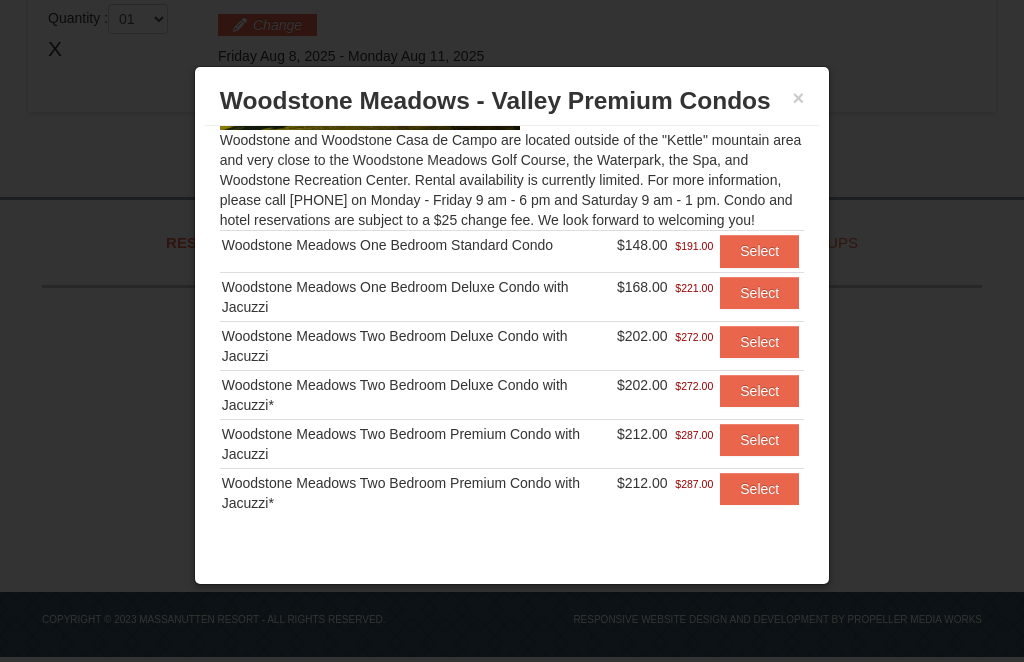 scroll, scrollTop: 173, scrollLeft: 0, axis: vertical 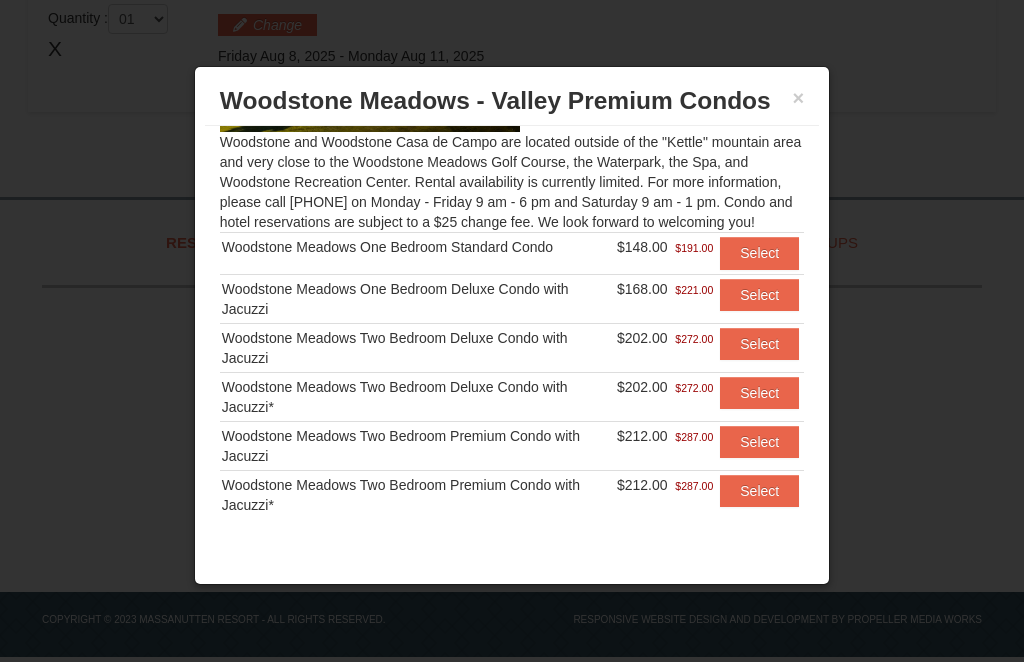 click on "Select" at bounding box center (759, 344) 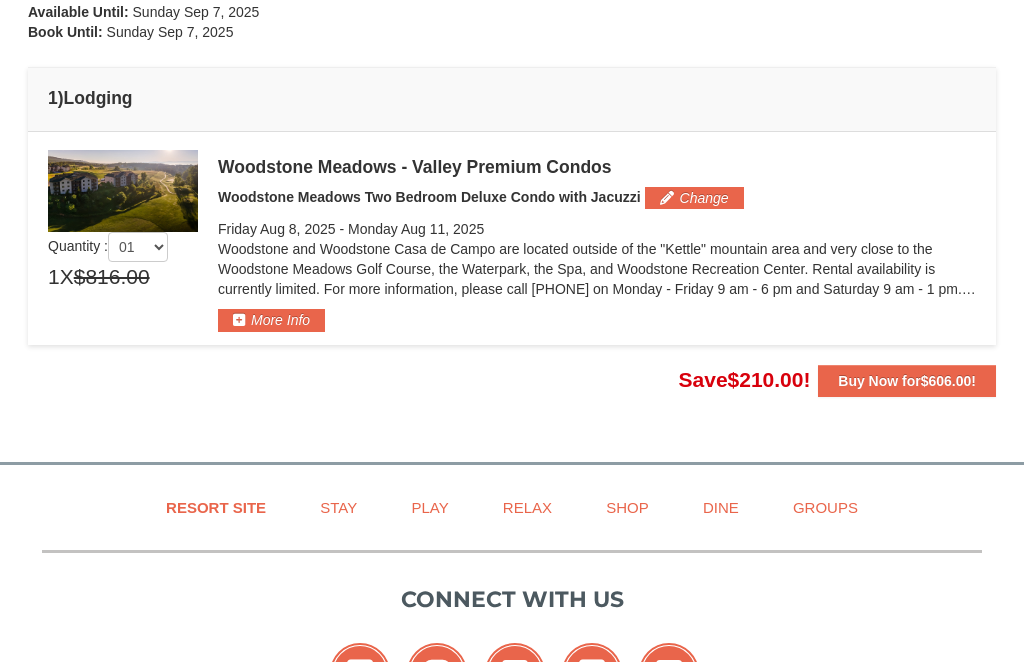 scroll, scrollTop: 466, scrollLeft: 0, axis: vertical 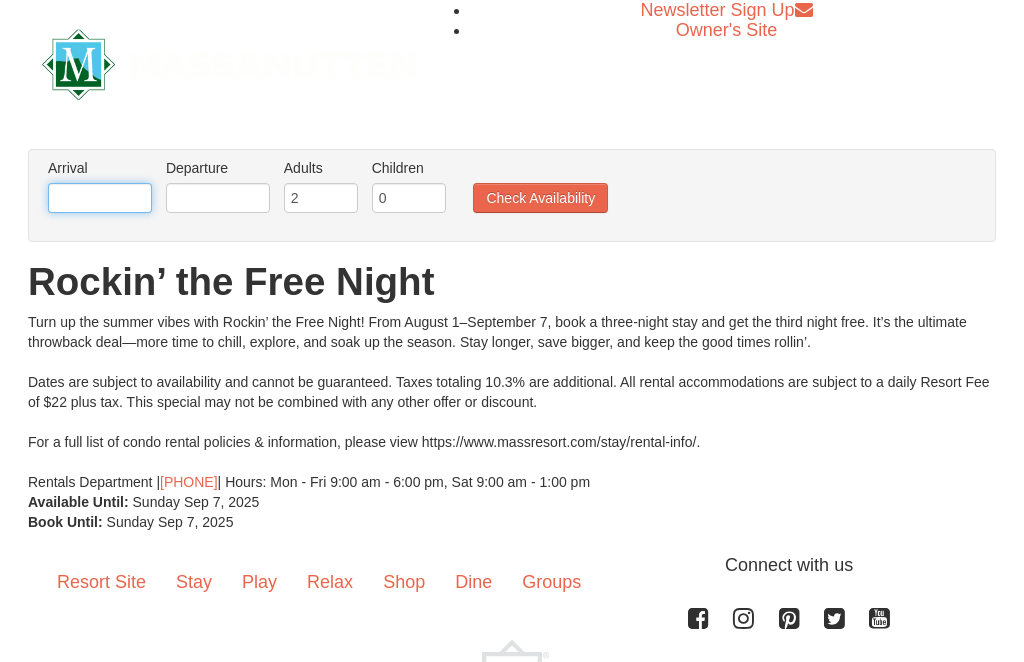click at bounding box center (100, 198) 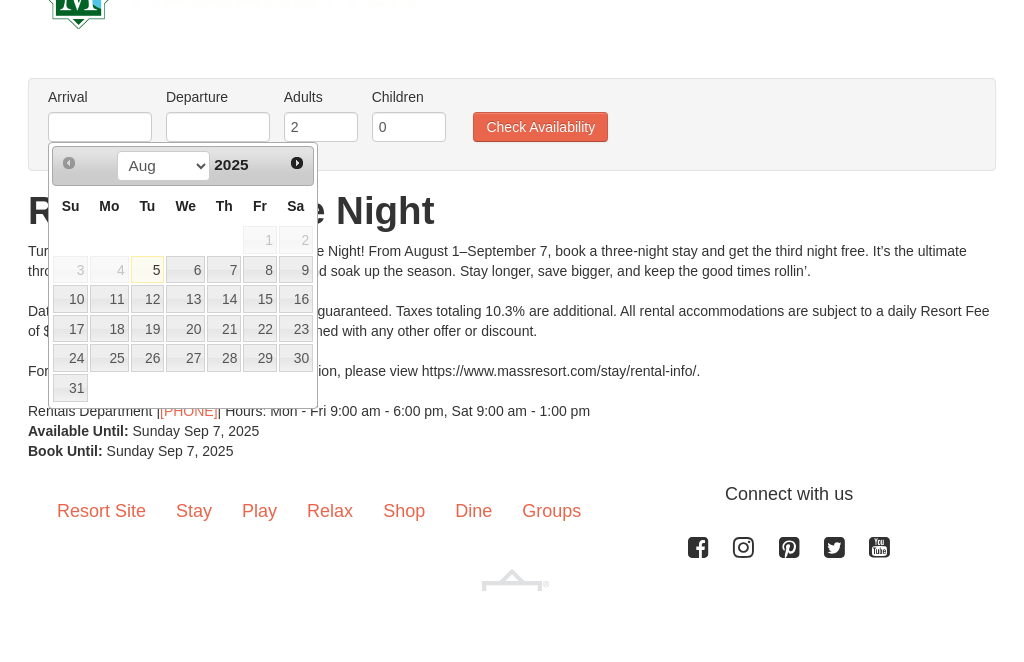 scroll, scrollTop: 71, scrollLeft: 0, axis: vertical 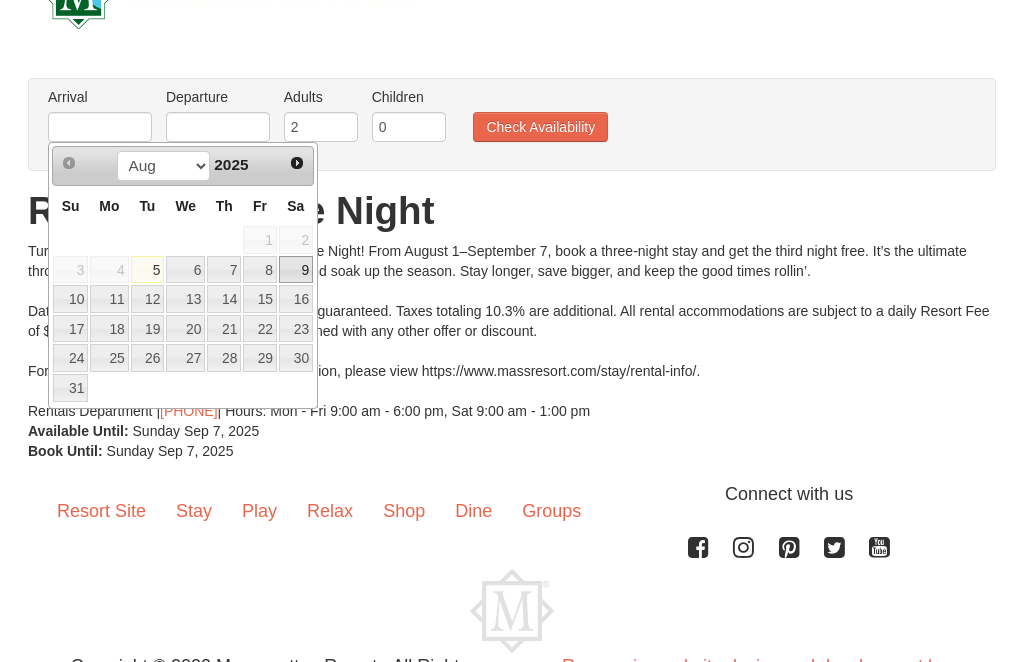 click on "9" at bounding box center [296, 270] 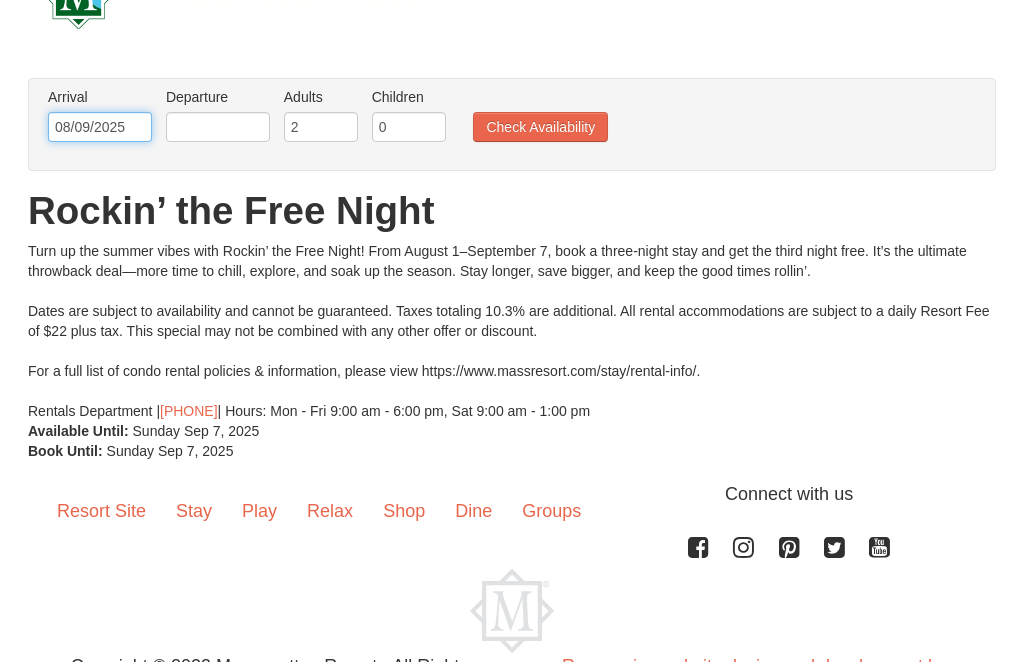click on "08/09/2025" at bounding box center (100, 127) 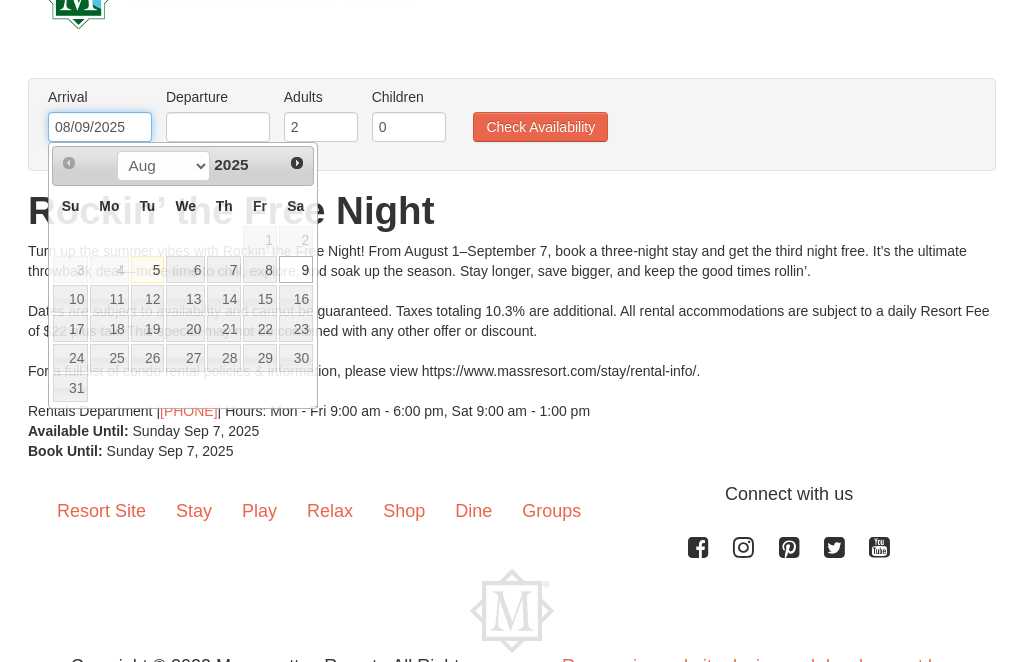 scroll, scrollTop: 70, scrollLeft: 0, axis: vertical 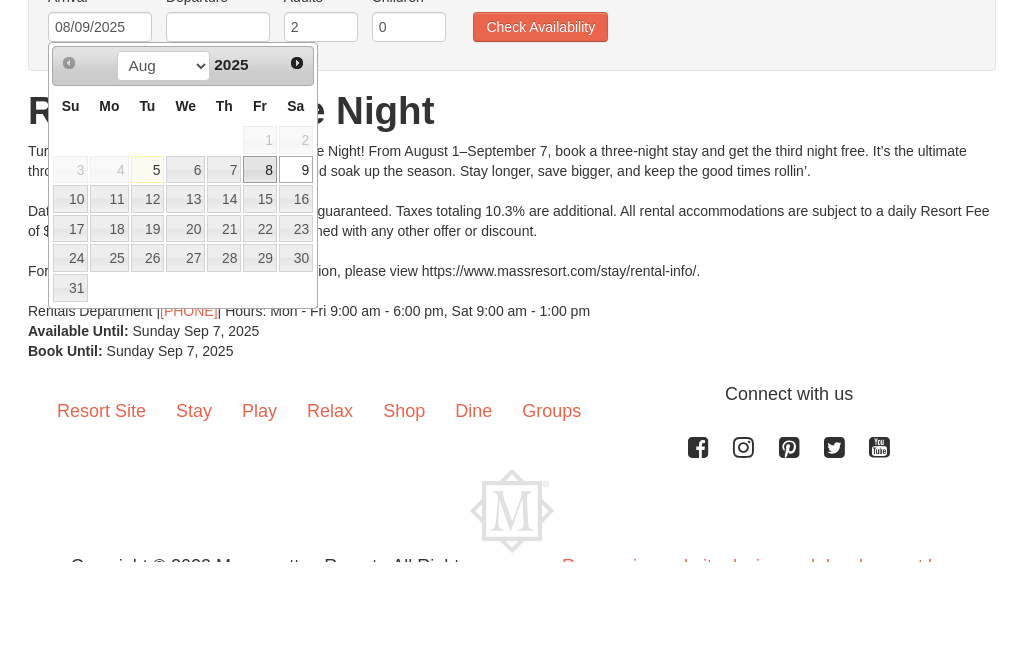 click on "8" at bounding box center [260, 271] 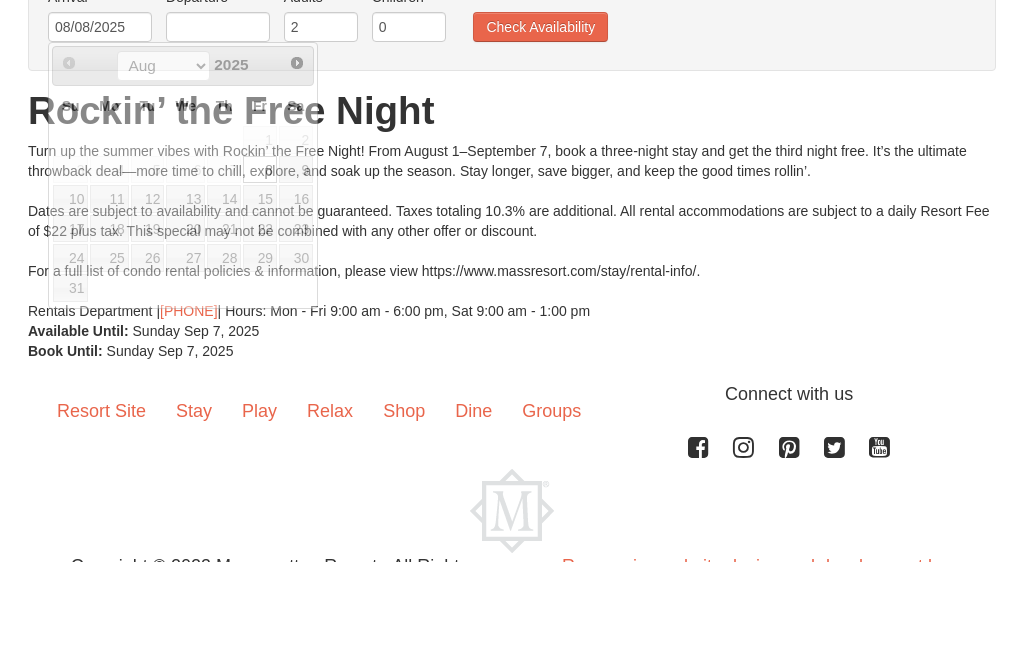 scroll, scrollTop: 131, scrollLeft: 0, axis: vertical 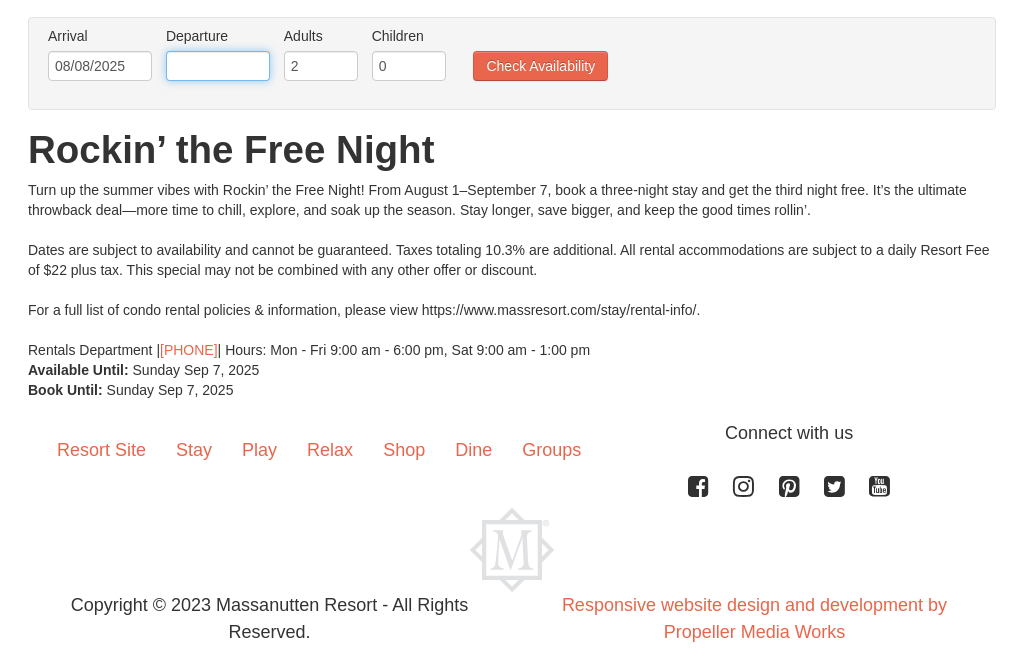 click at bounding box center [218, 67] 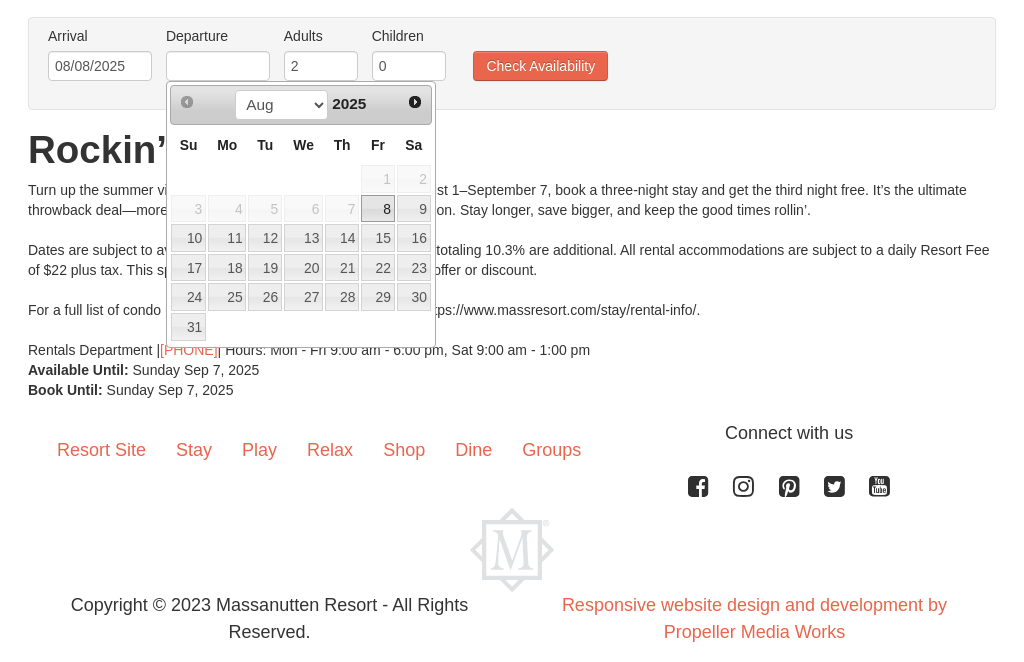 click on "11" at bounding box center (227, 239) 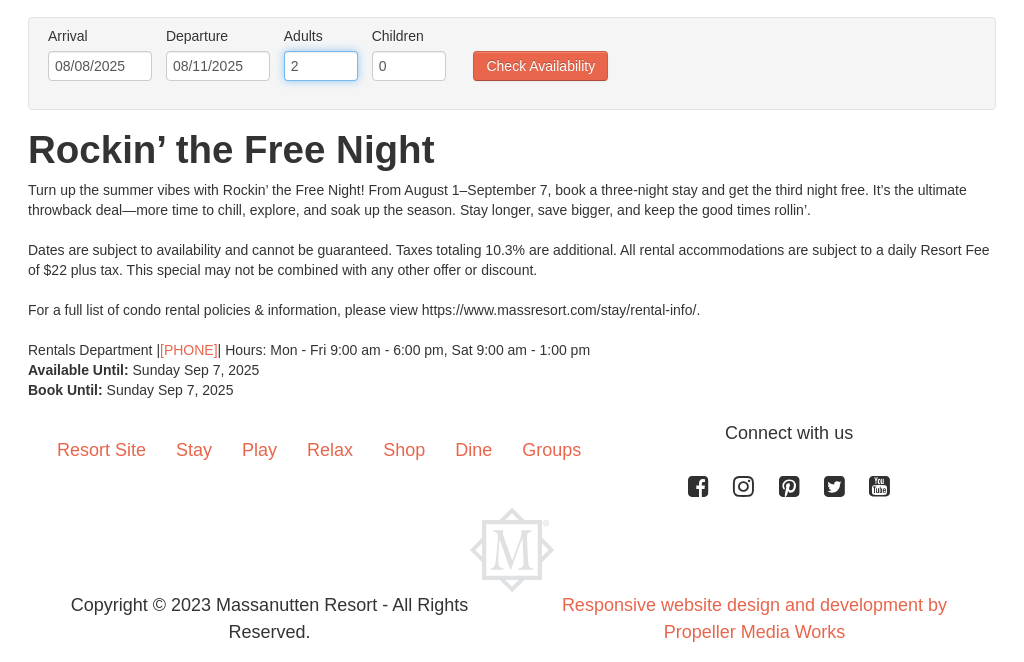 click on "2" at bounding box center [321, 67] 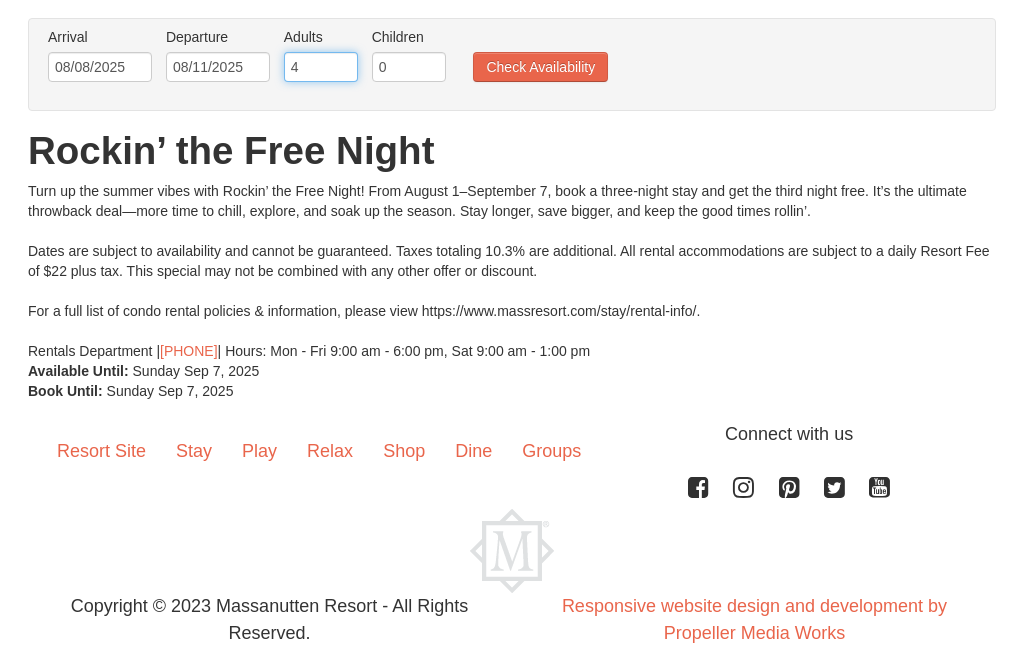 type on "4" 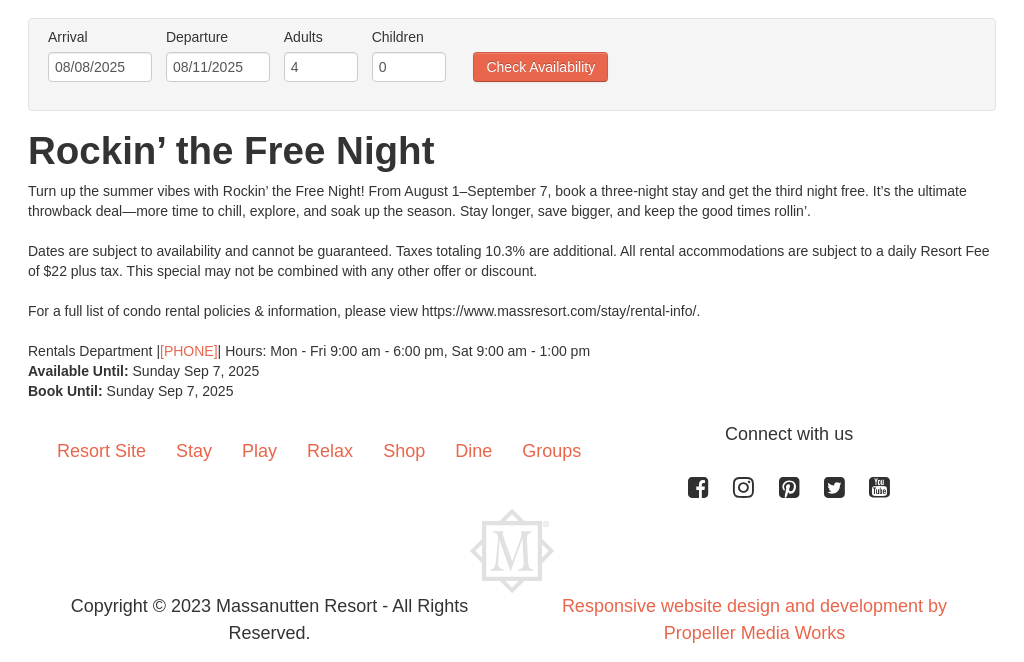 click on "Check Availability" at bounding box center [540, 67] 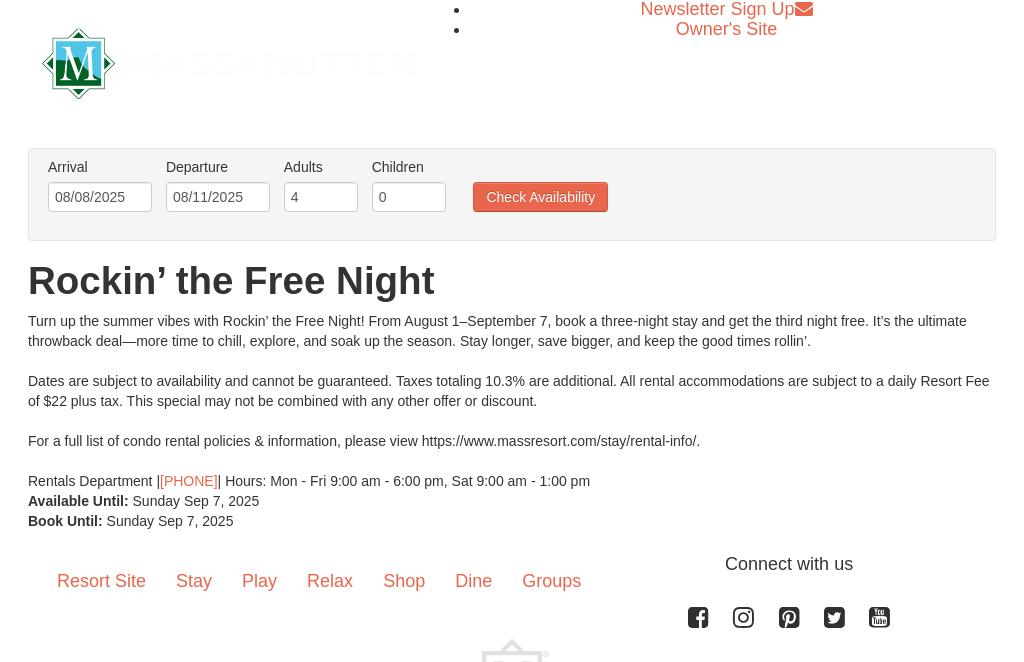 scroll, scrollTop: 0, scrollLeft: 0, axis: both 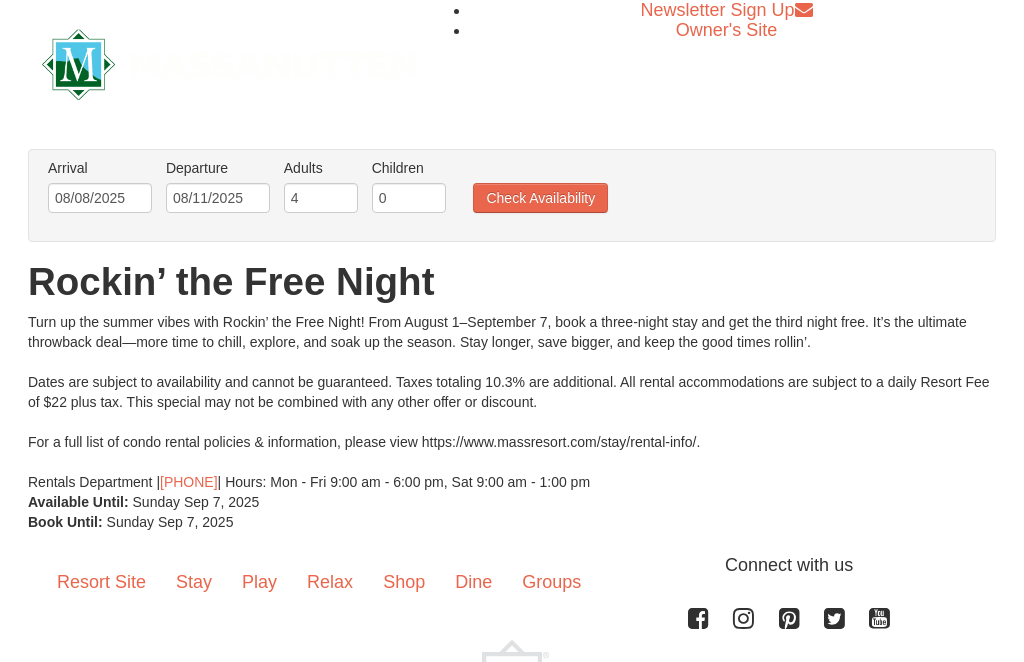 click on "Check Availability" at bounding box center [540, 198] 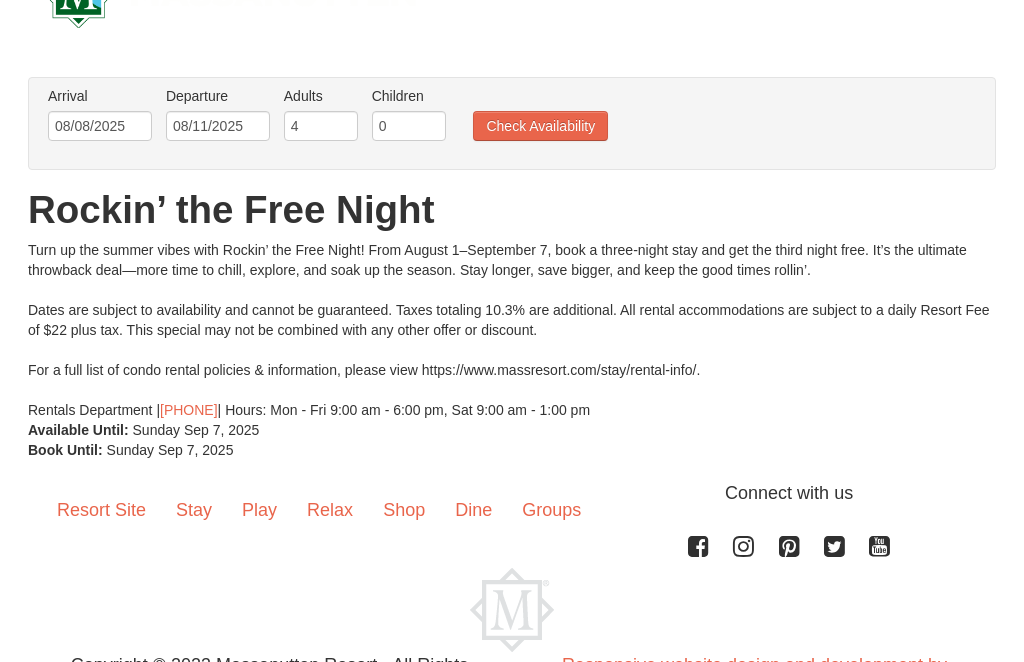 scroll, scrollTop: 80, scrollLeft: 0, axis: vertical 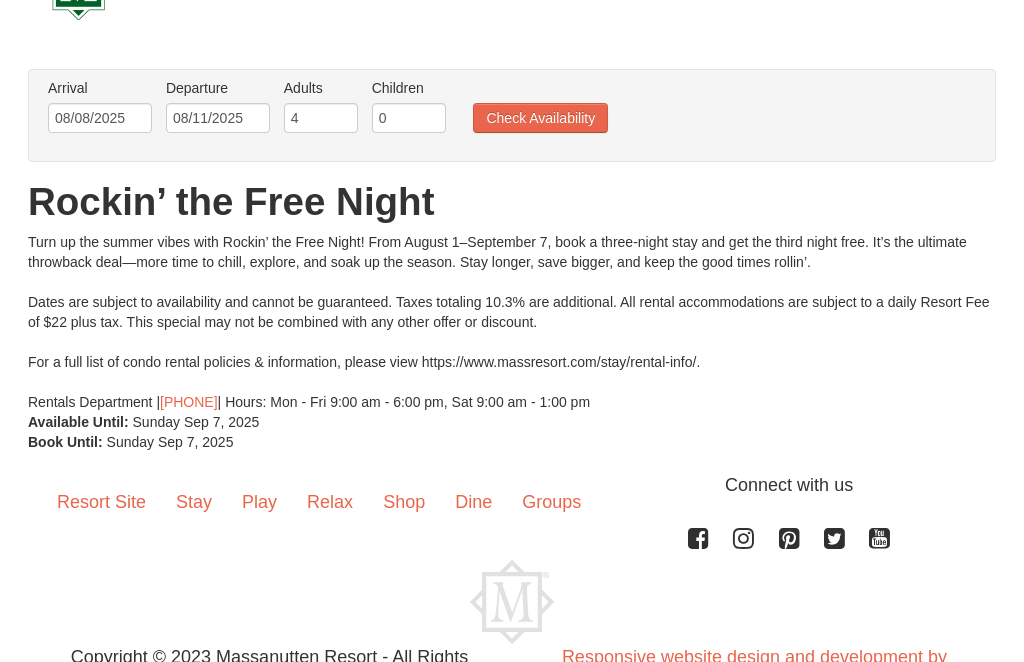 click on "Check Availability" at bounding box center [540, 118] 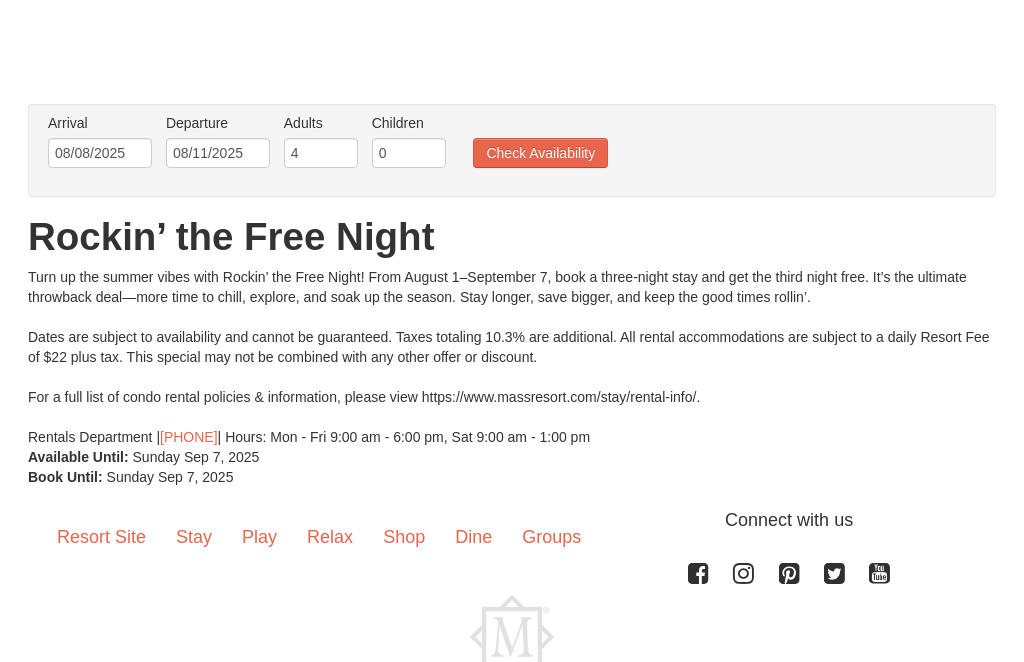 scroll, scrollTop: 0, scrollLeft: 0, axis: both 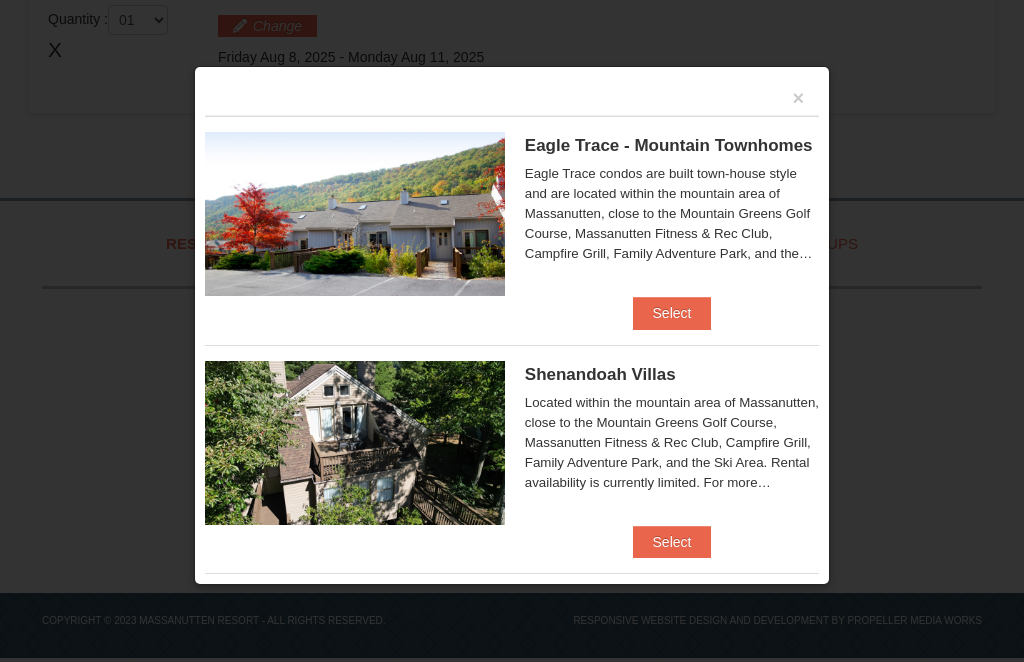 click on "Select" at bounding box center [672, 313] 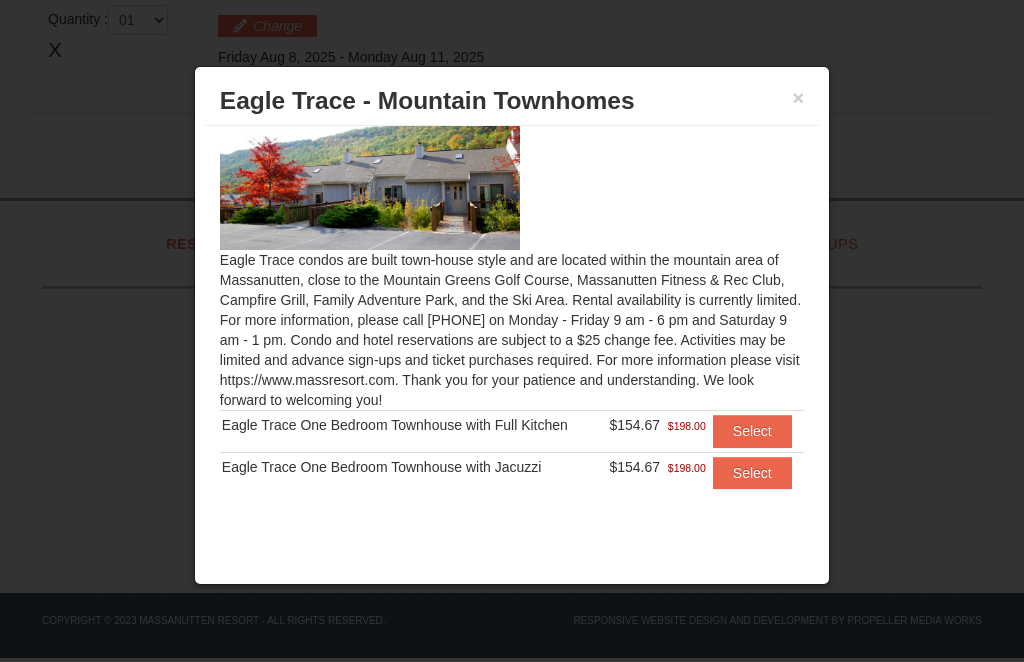 scroll, scrollTop: 54, scrollLeft: 0, axis: vertical 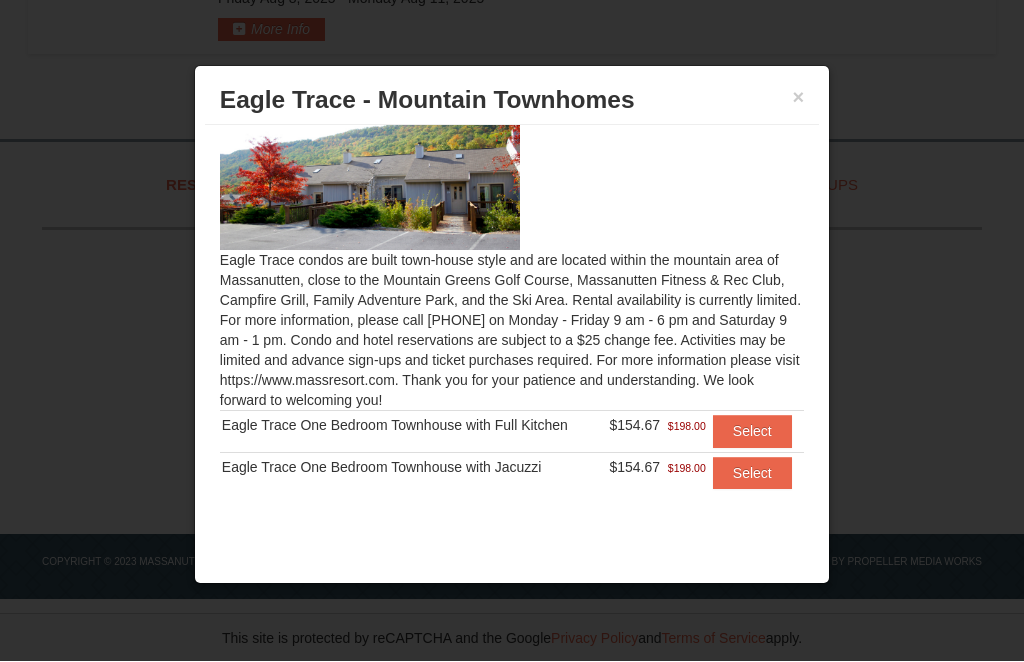 click on "×
Eagle Trace - Mountain Townhomes" at bounding box center (512, 101) 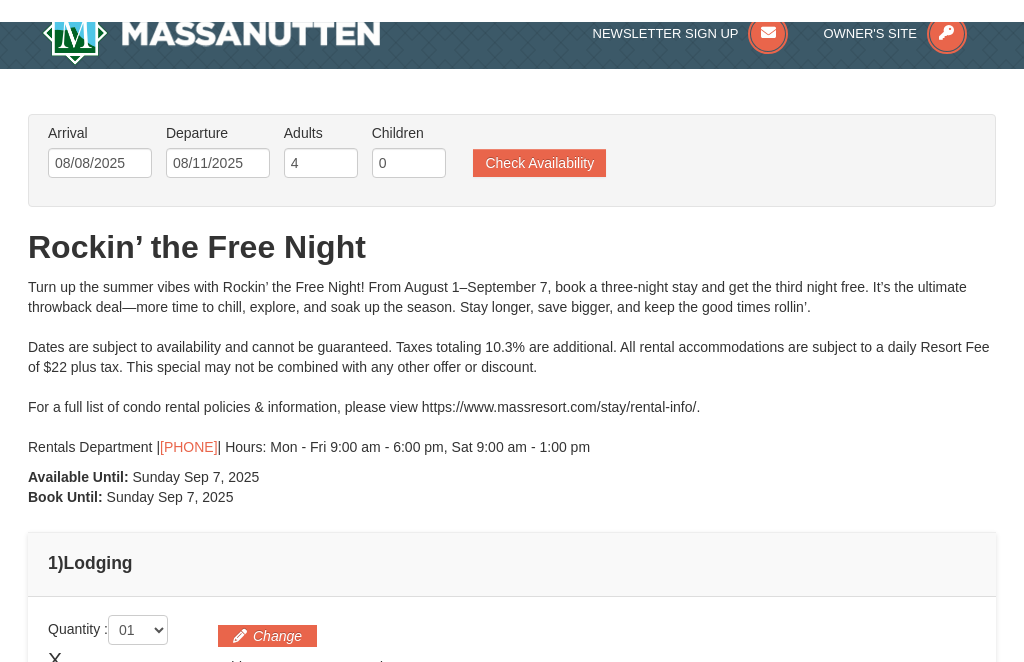 scroll, scrollTop: 0, scrollLeft: 0, axis: both 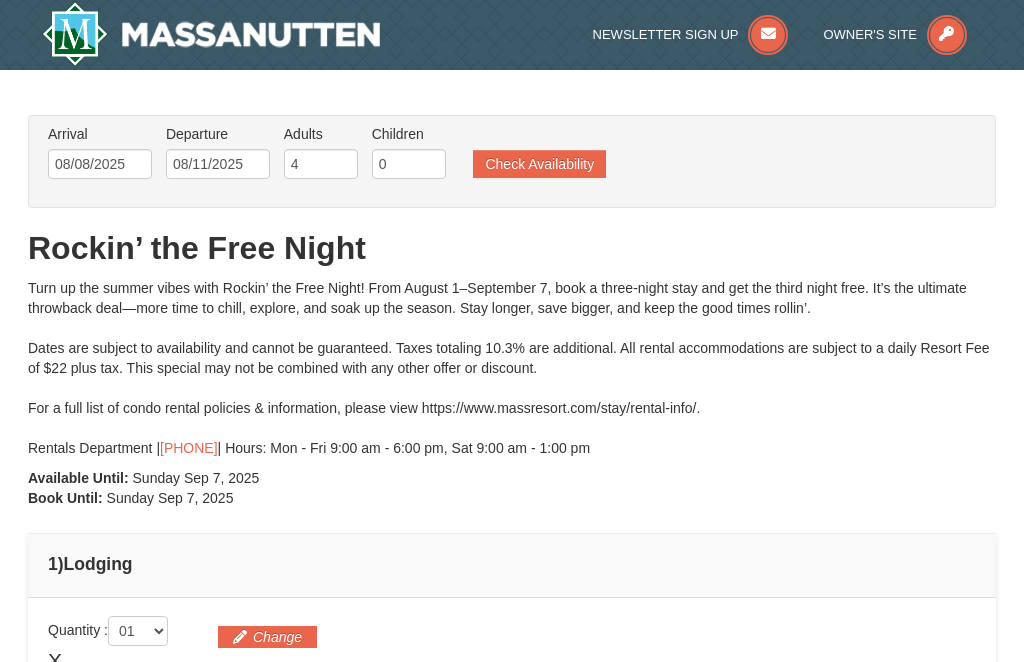 click on "Check Availability" at bounding box center [539, 164] 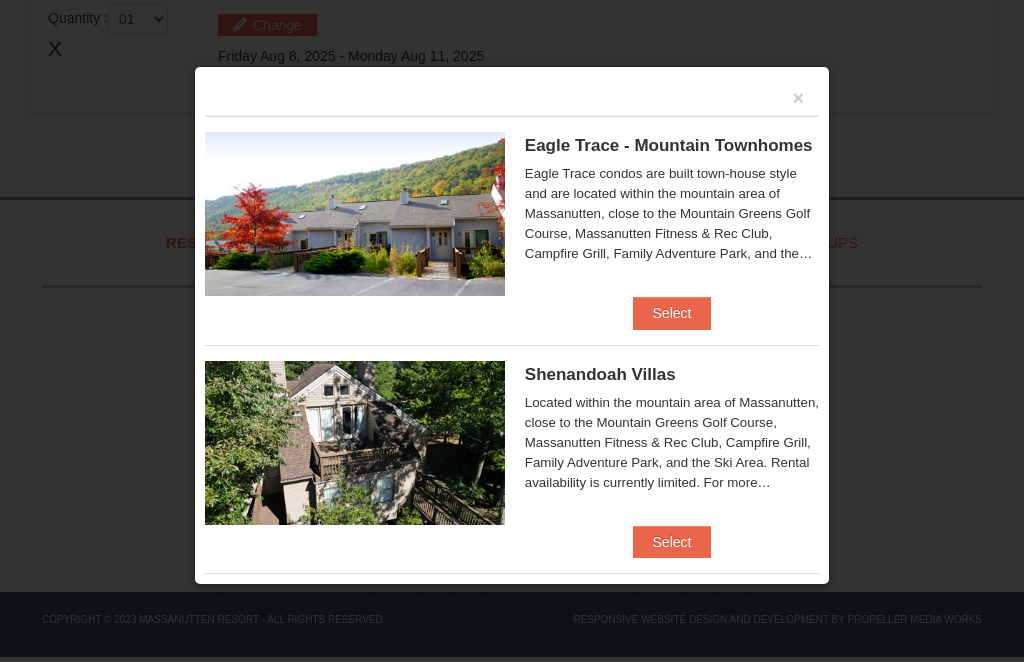scroll, scrollTop: 612, scrollLeft: 0, axis: vertical 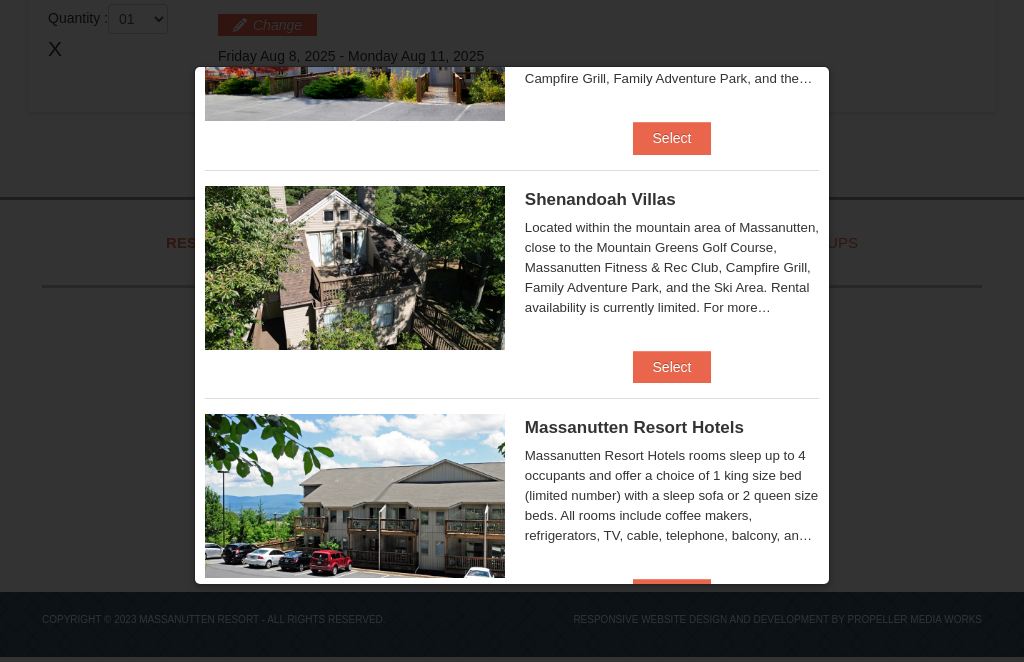 click on "Select" at bounding box center [672, 367] 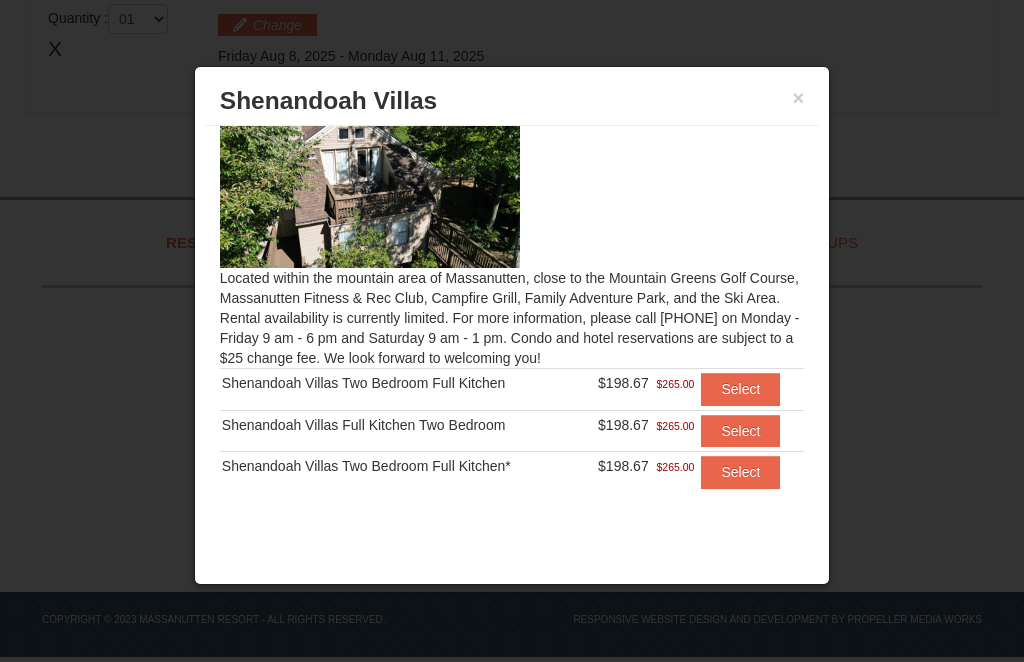 scroll, scrollTop: 35, scrollLeft: 0, axis: vertical 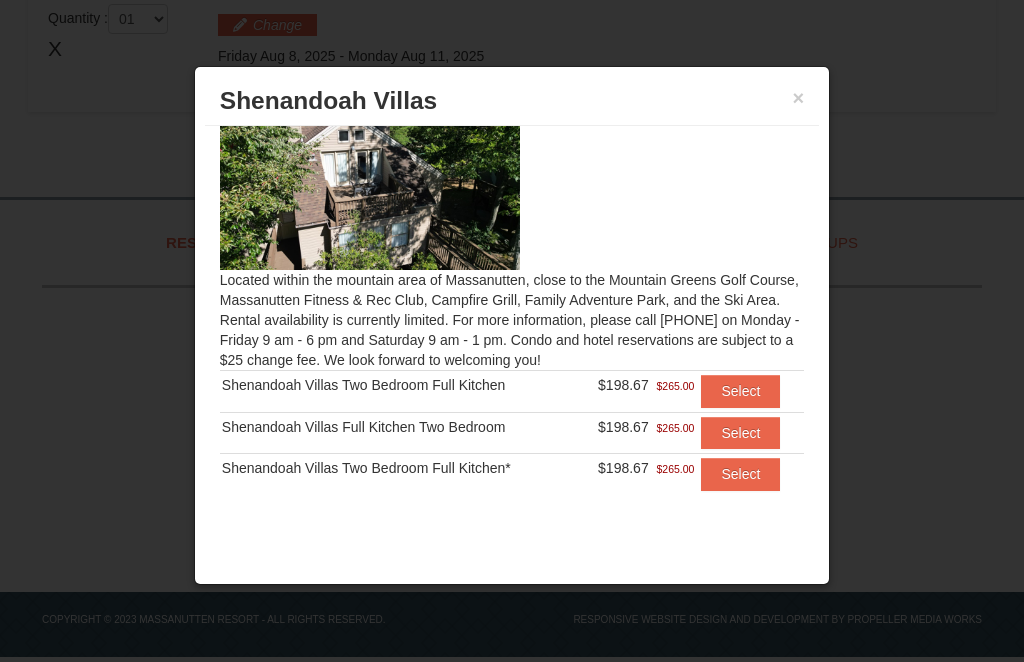 click on "Select" at bounding box center [740, 433] 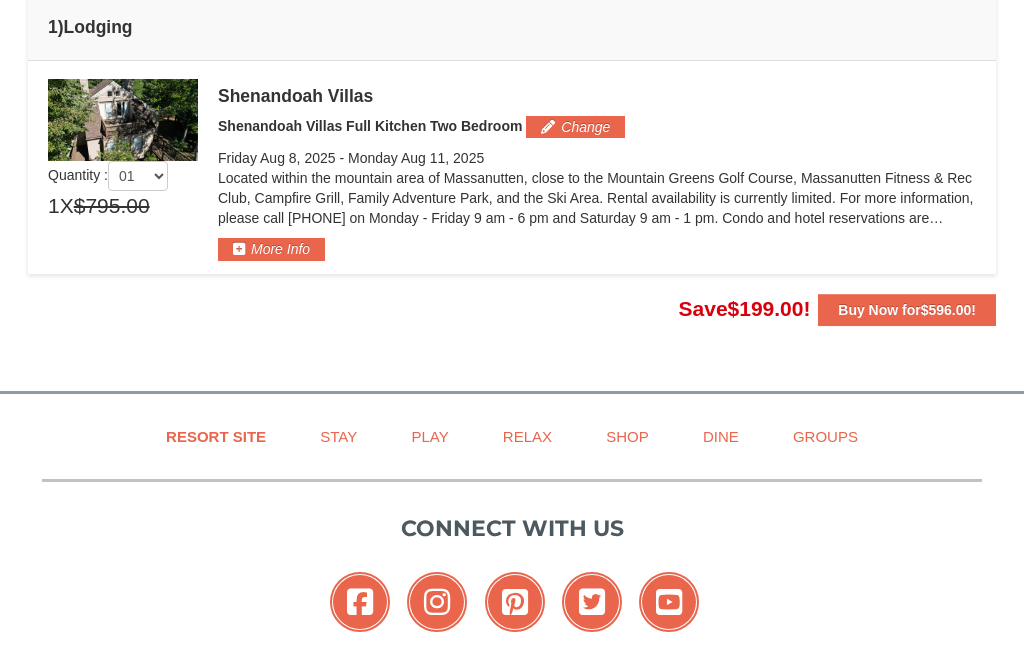 scroll, scrollTop: 538, scrollLeft: 0, axis: vertical 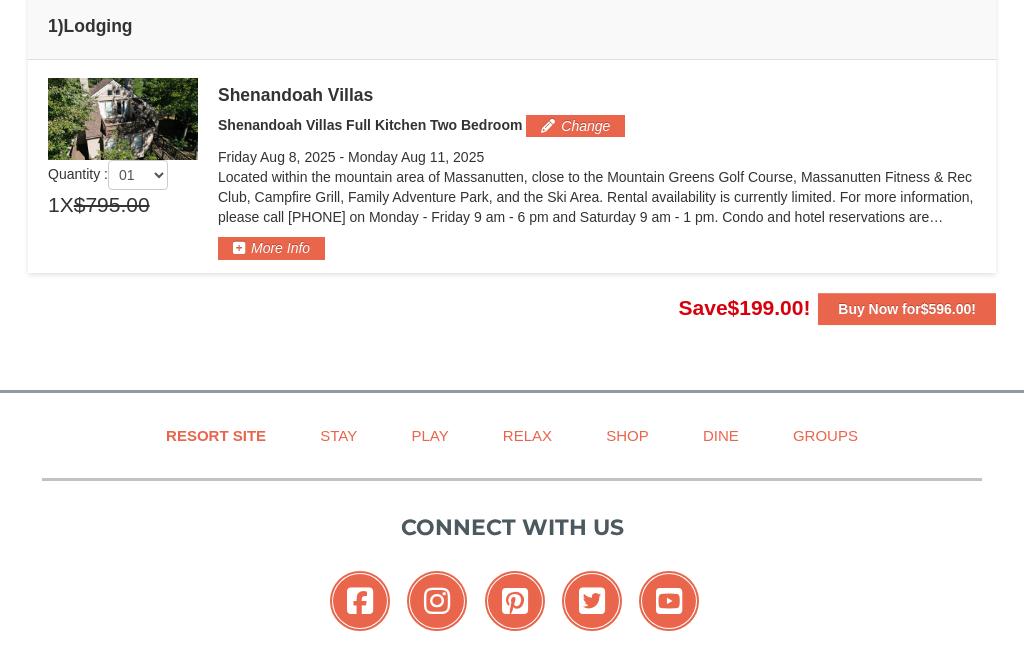 click on "$596.00" at bounding box center (946, 309) 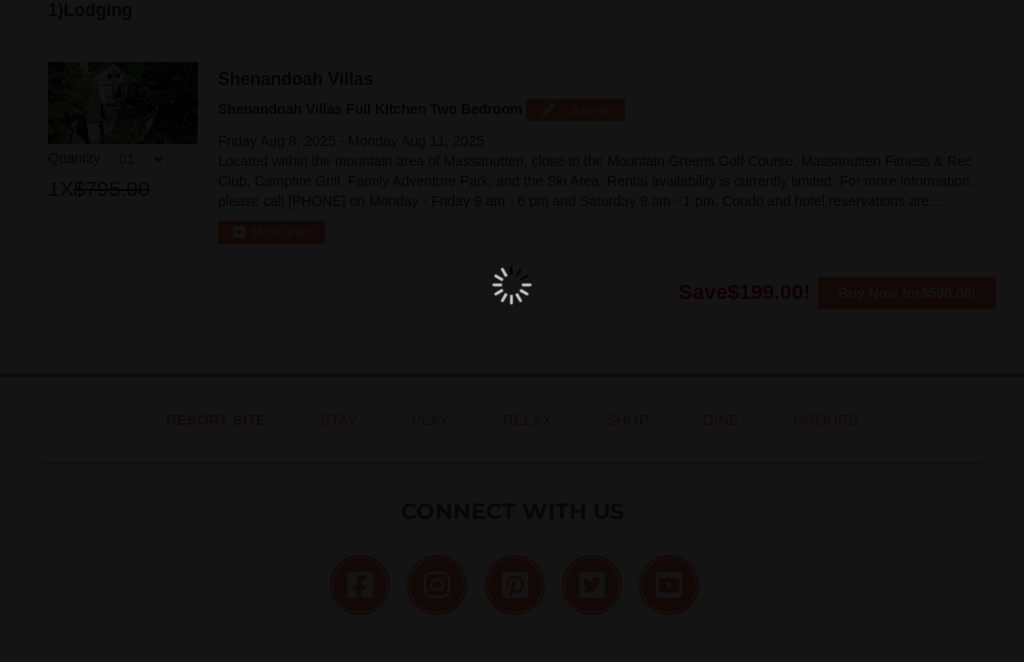 scroll, scrollTop: 571, scrollLeft: 0, axis: vertical 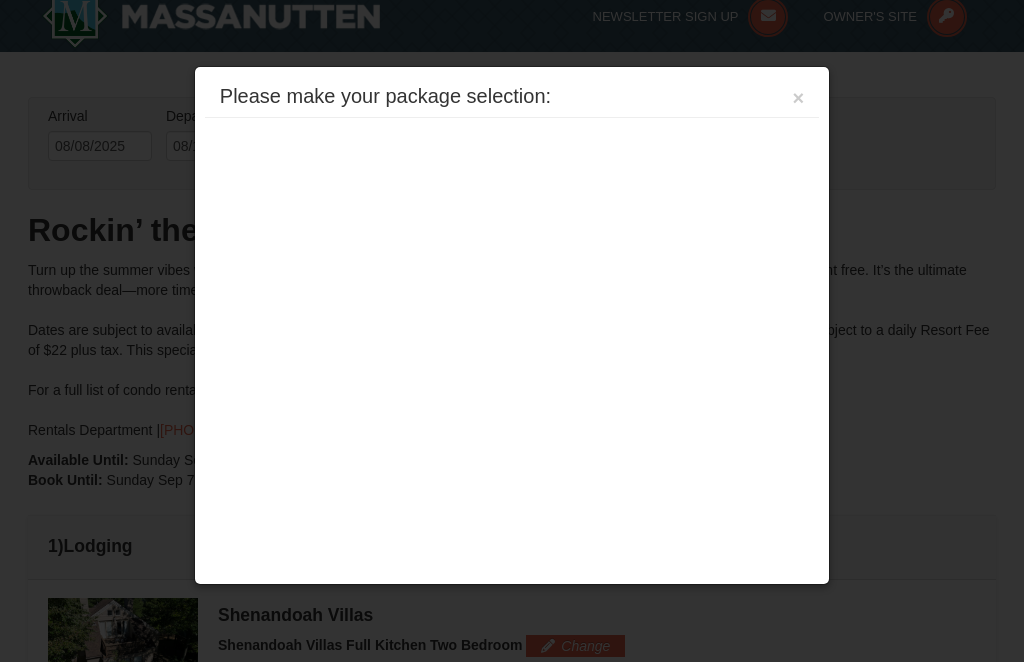 click on "×" at bounding box center (799, 98) 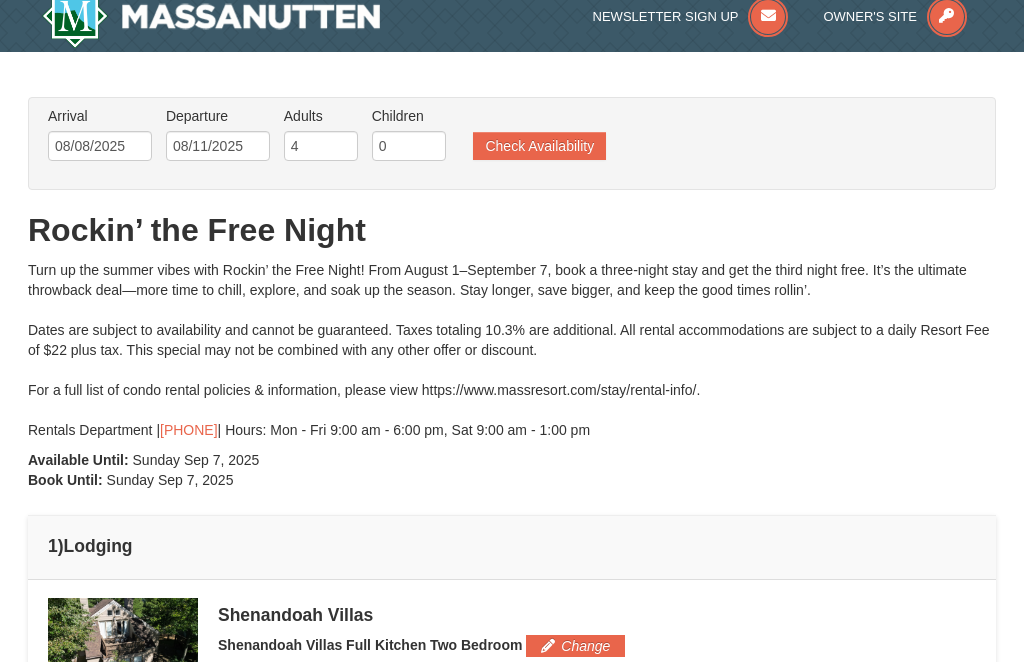 click at bounding box center [512, 331] 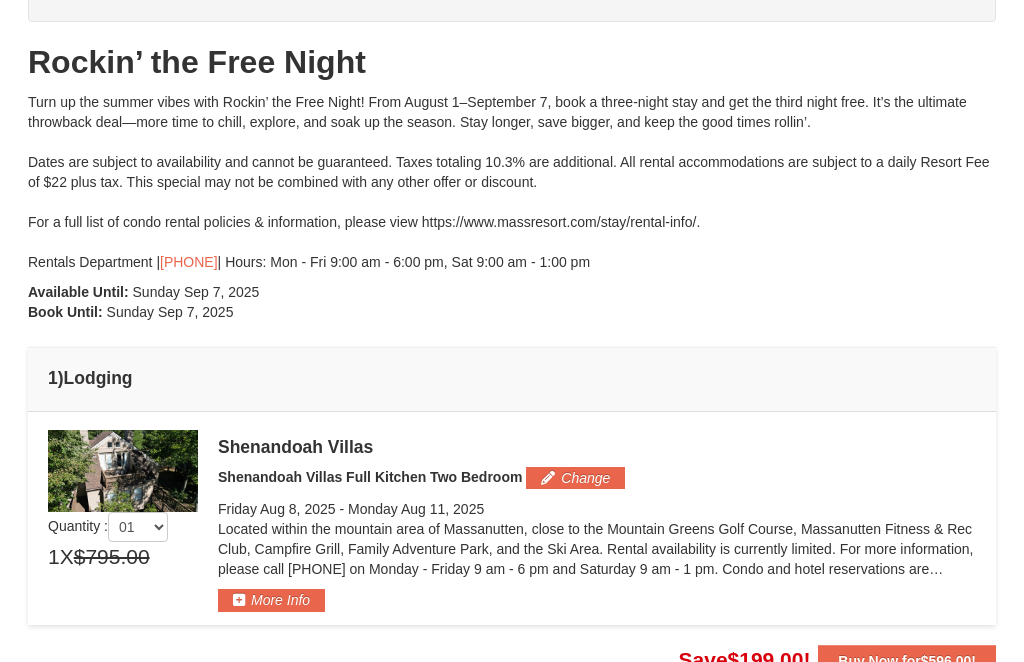 scroll, scrollTop: 0, scrollLeft: 0, axis: both 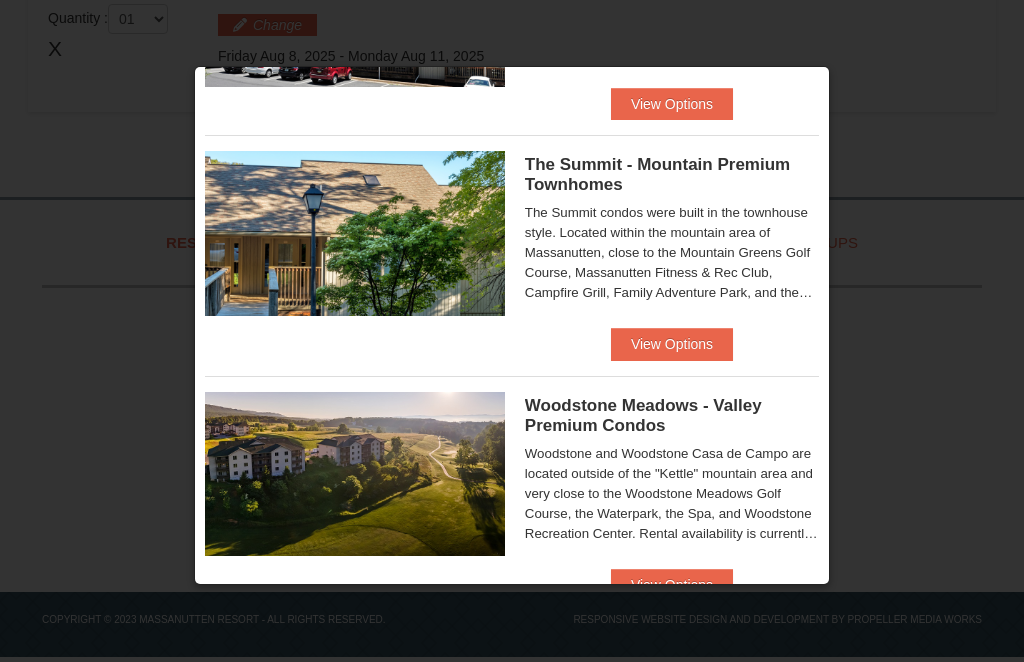 click on "View Options" at bounding box center (672, 344) 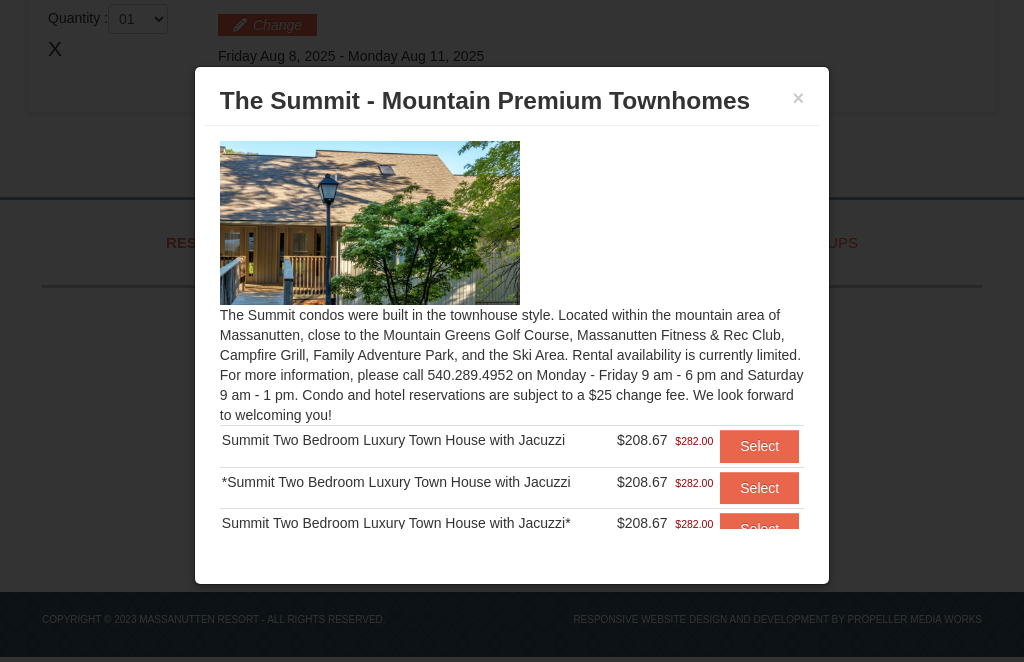 click on "Select" at bounding box center (759, 446) 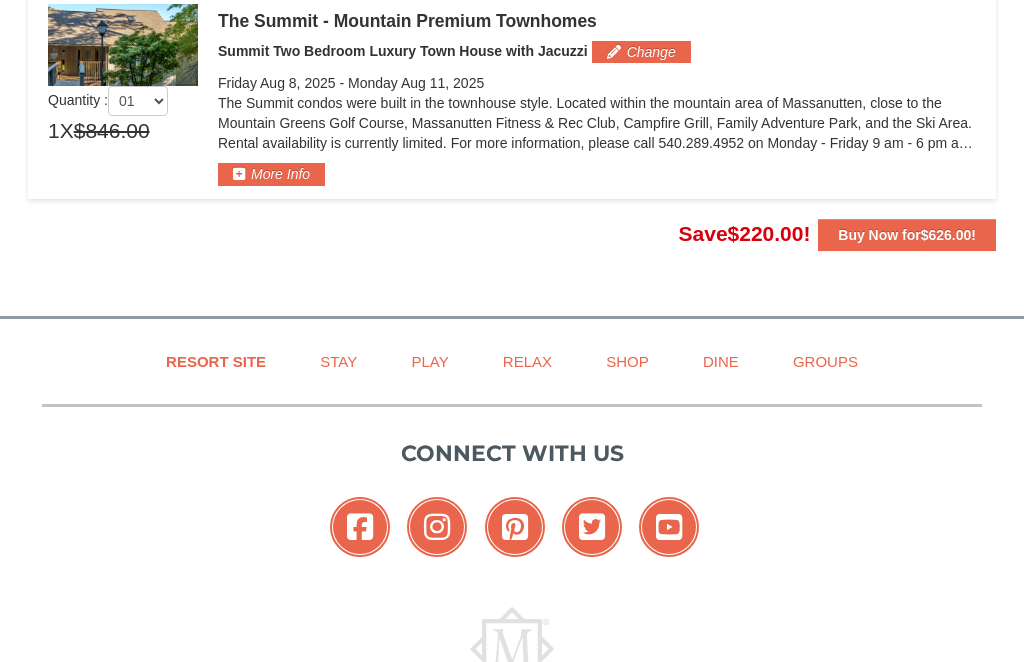 click on "Buy Now for
$626.00 !" at bounding box center [907, 235] 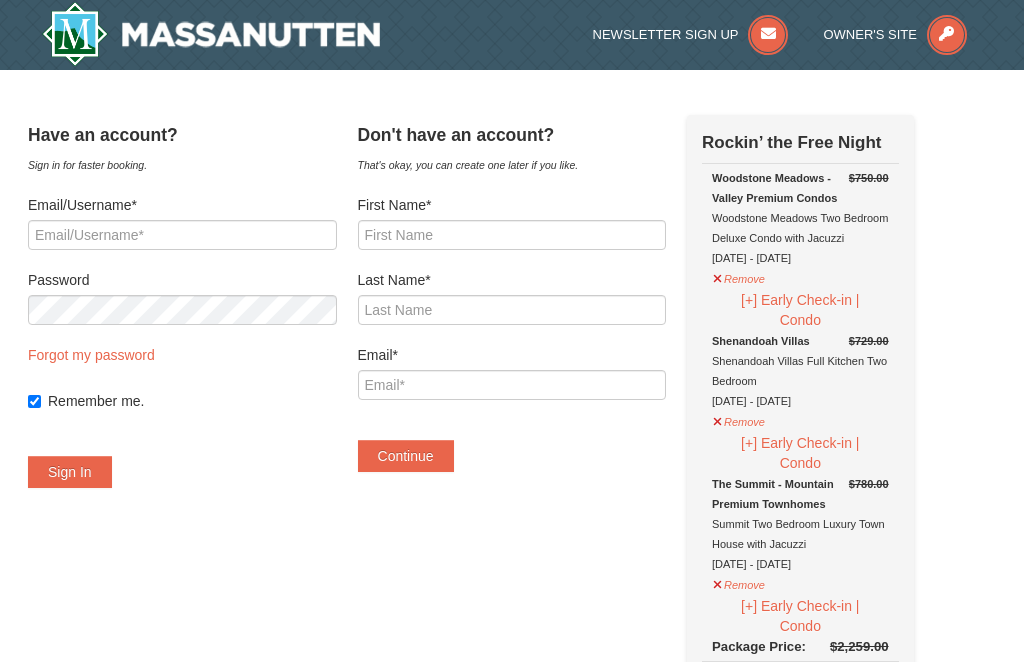 scroll, scrollTop: 39, scrollLeft: 0, axis: vertical 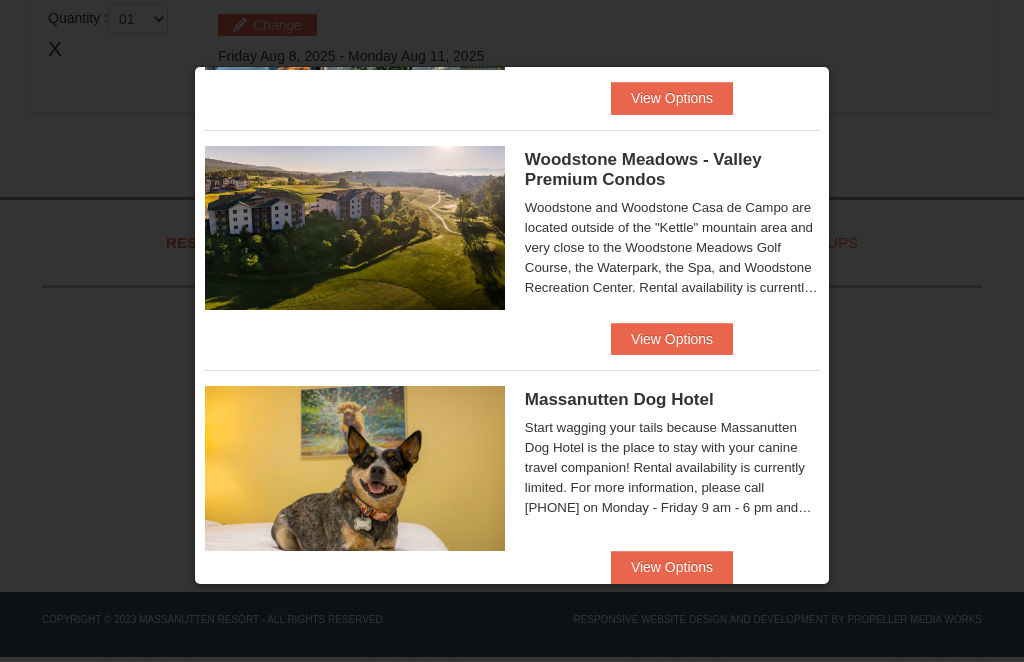 click on "View Options" at bounding box center (672, 339) 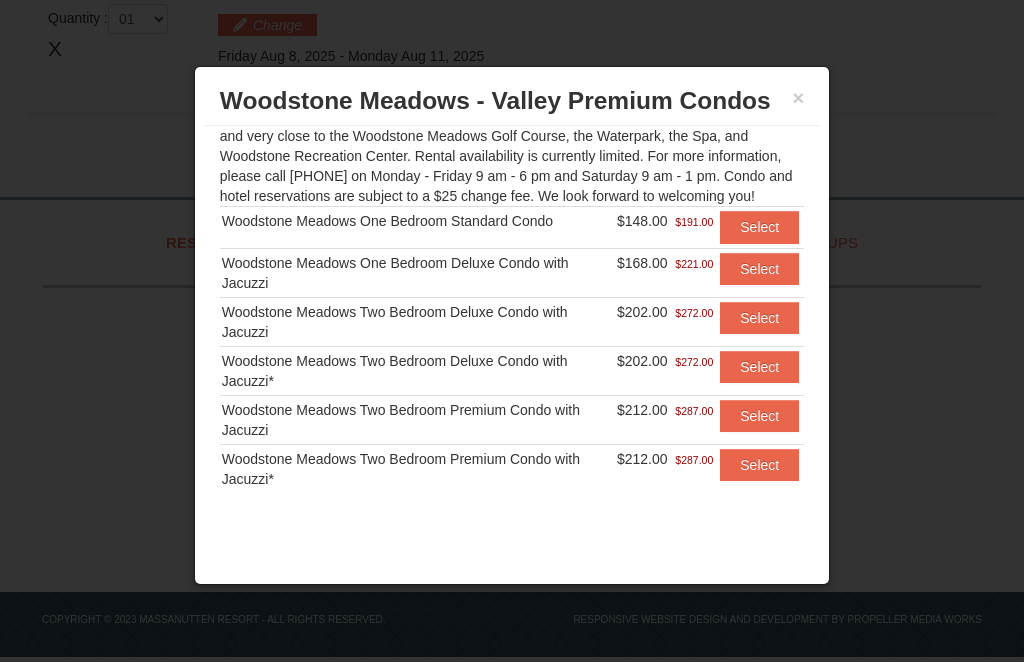 scroll, scrollTop: 198, scrollLeft: 0, axis: vertical 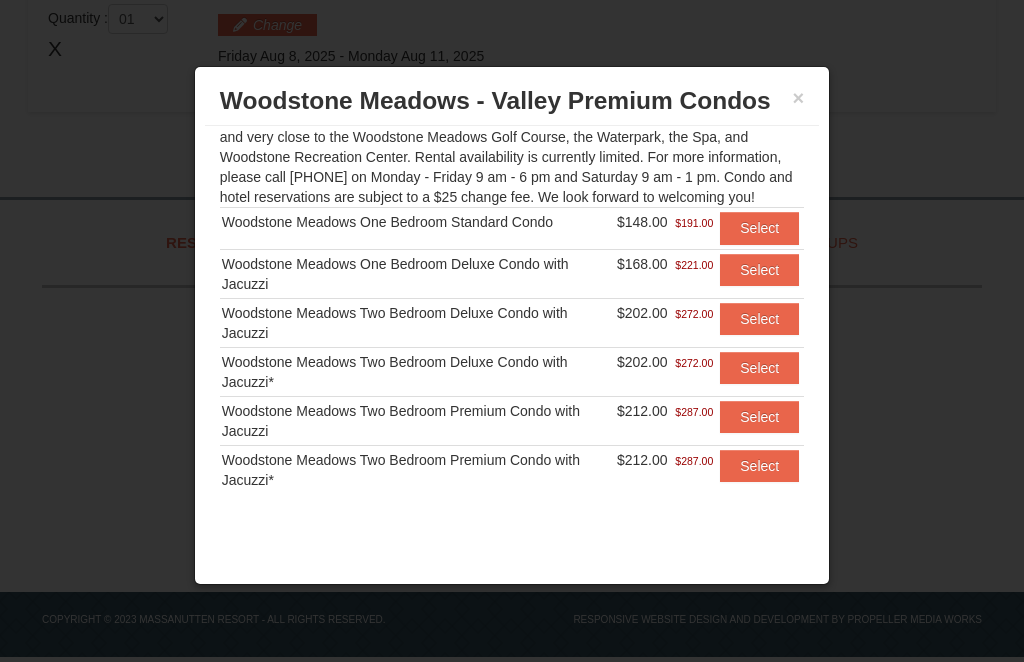 click on "Select" at bounding box center (759, 319) 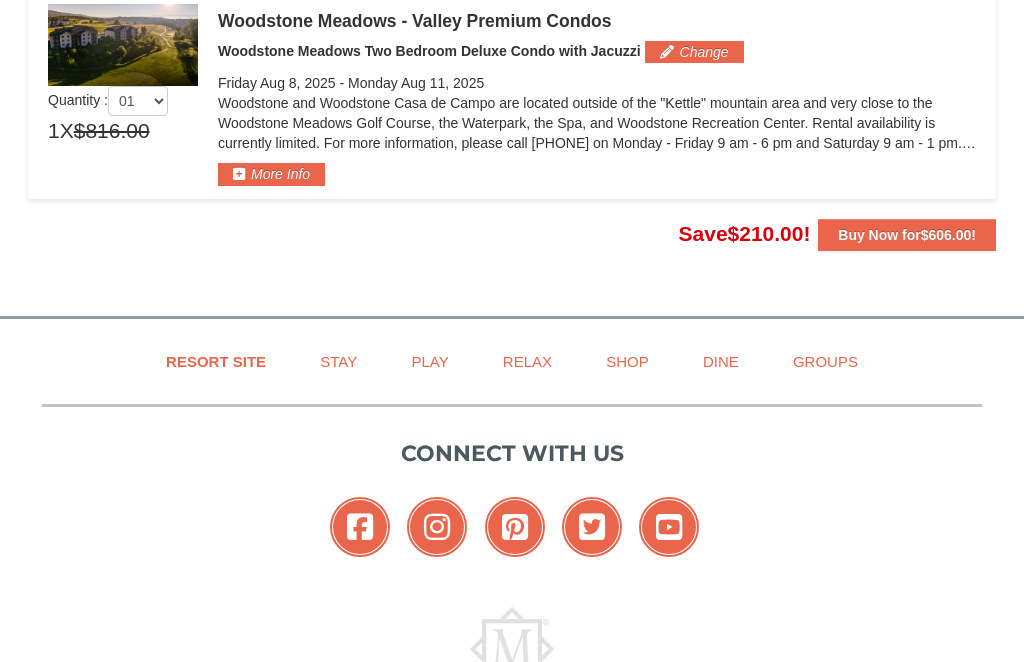 click on "$606.00" at bounding box center [946, 235] 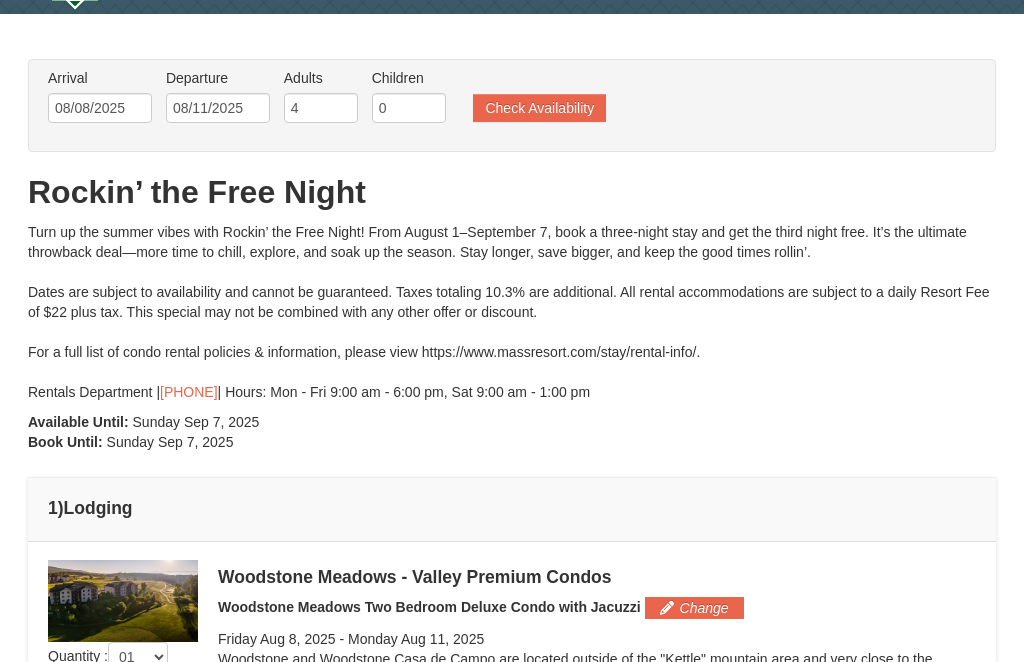 scroll, scrollTop: 0, scrollLeft: 0, axis: both 